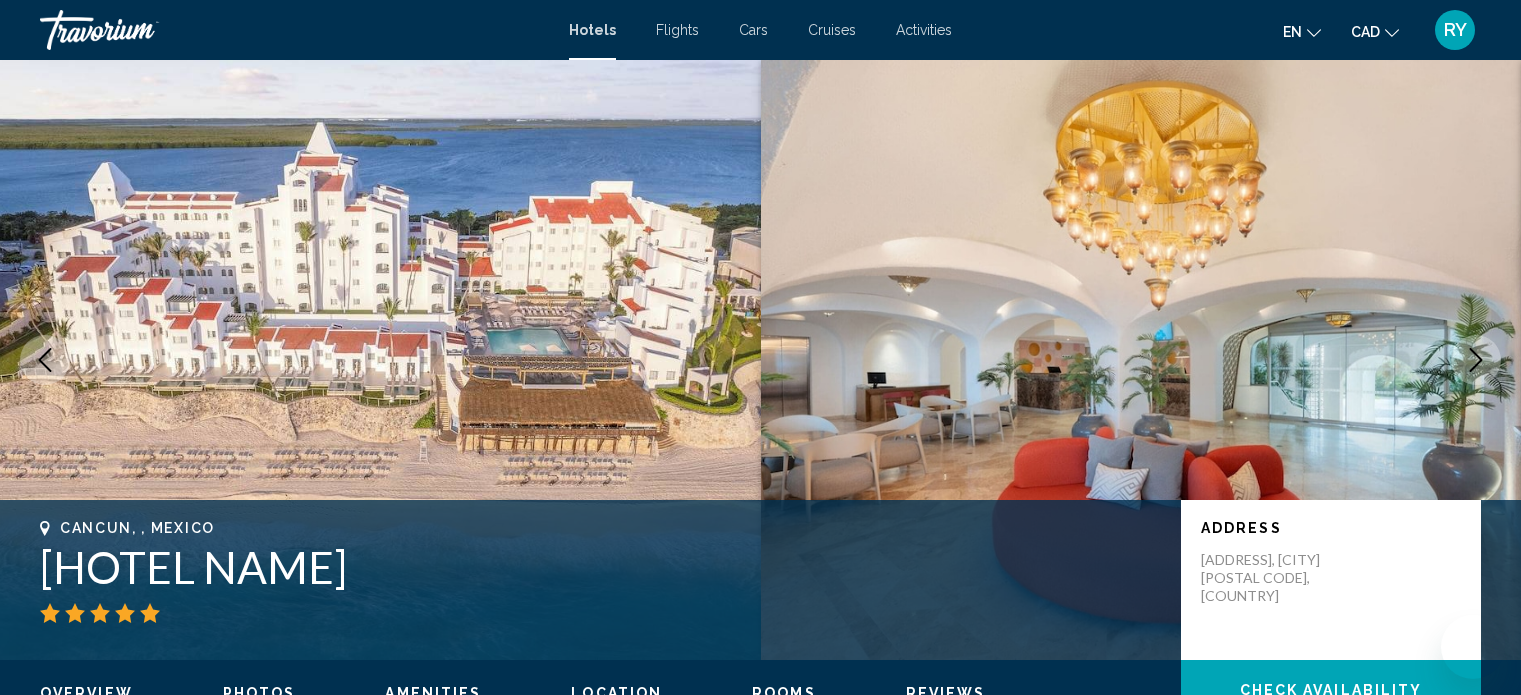 scroll, scrollTop: 0, scrollLeft: 0, axis: both 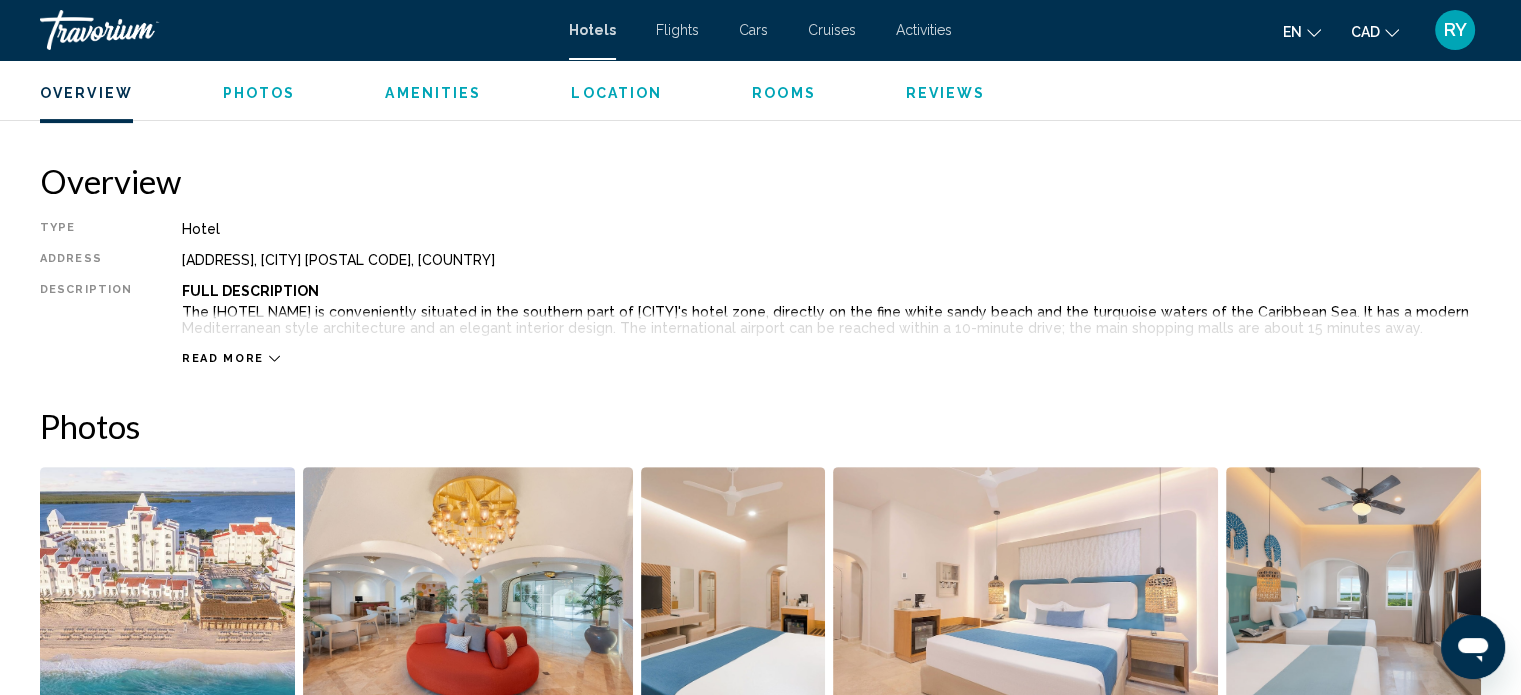 click on "Read more" at bounding box center (223, 358) 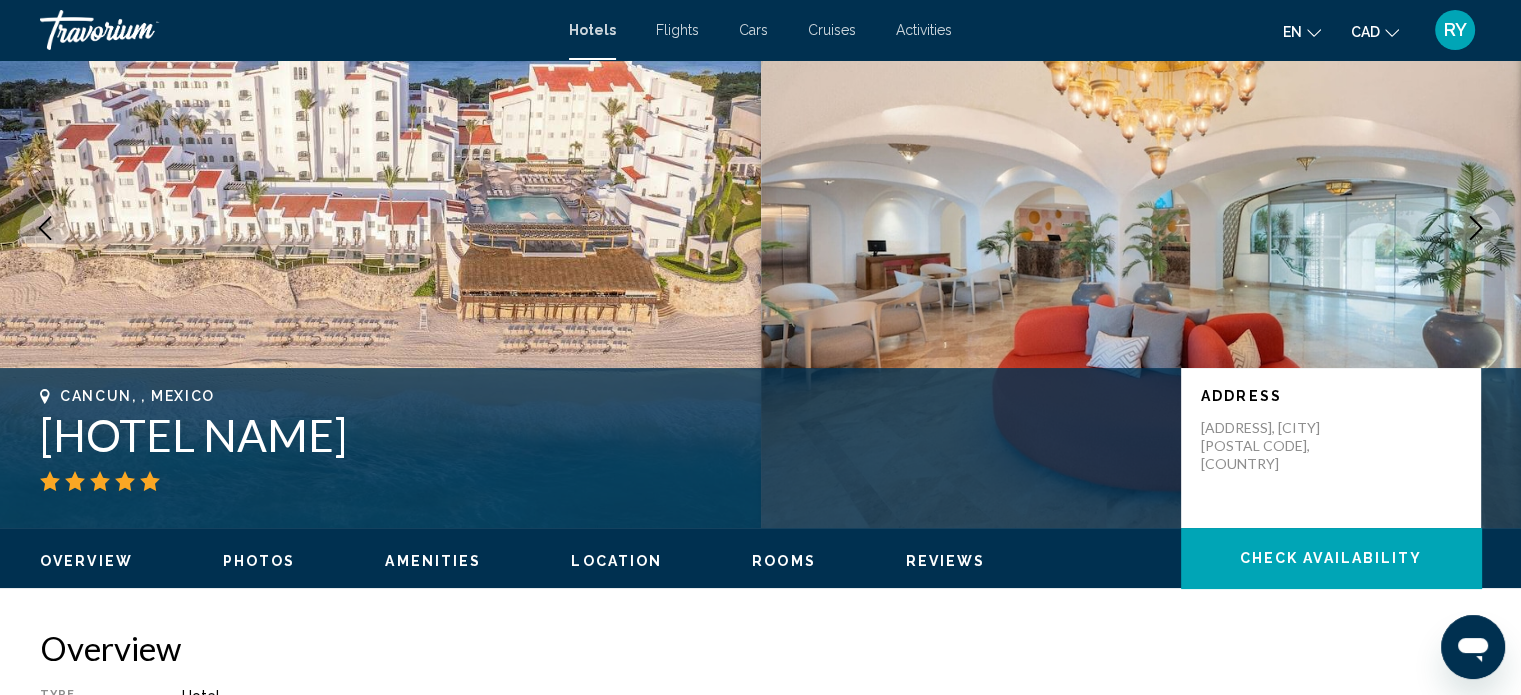 scroll, scrollTop: 300, scrollLeft: 0, axis: vertical 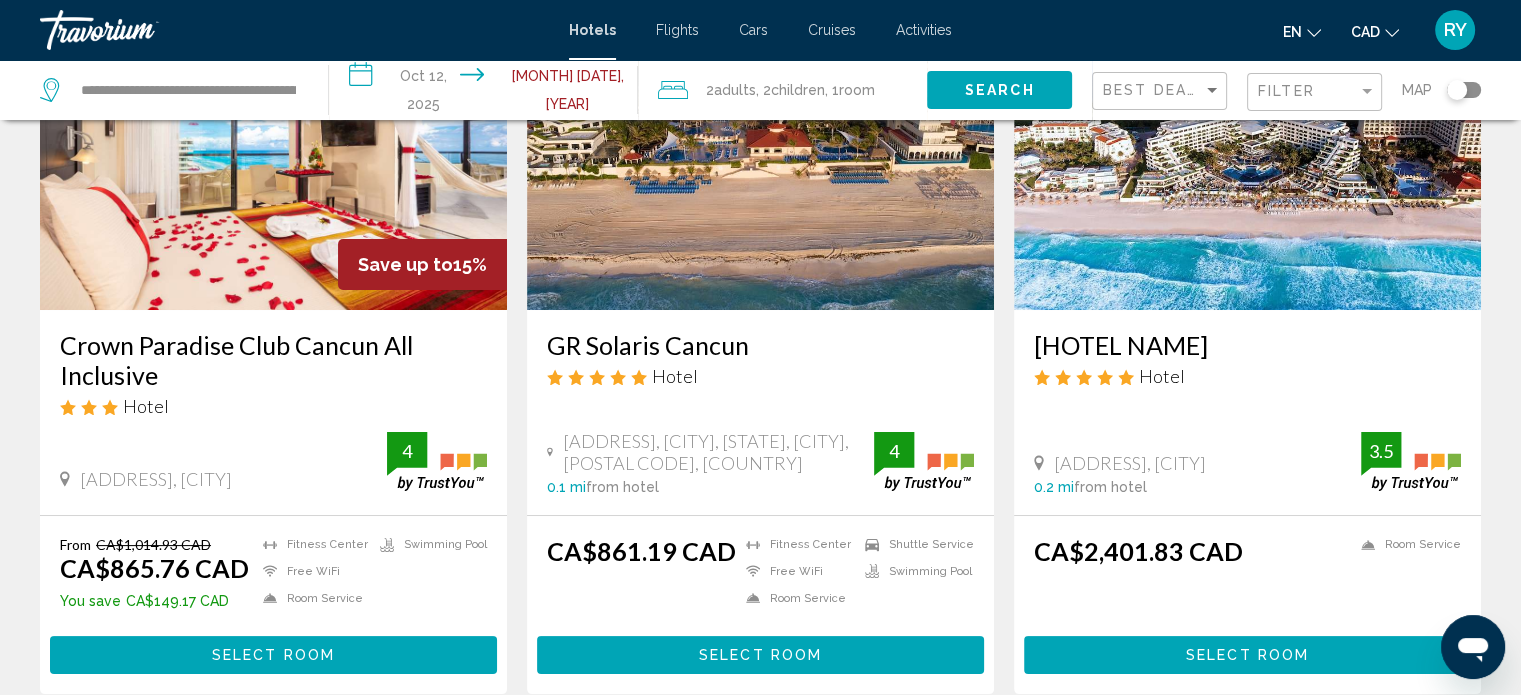 click on "Crown Paradise Club Cancun All Inclusive" at bounding box center [273, 360] 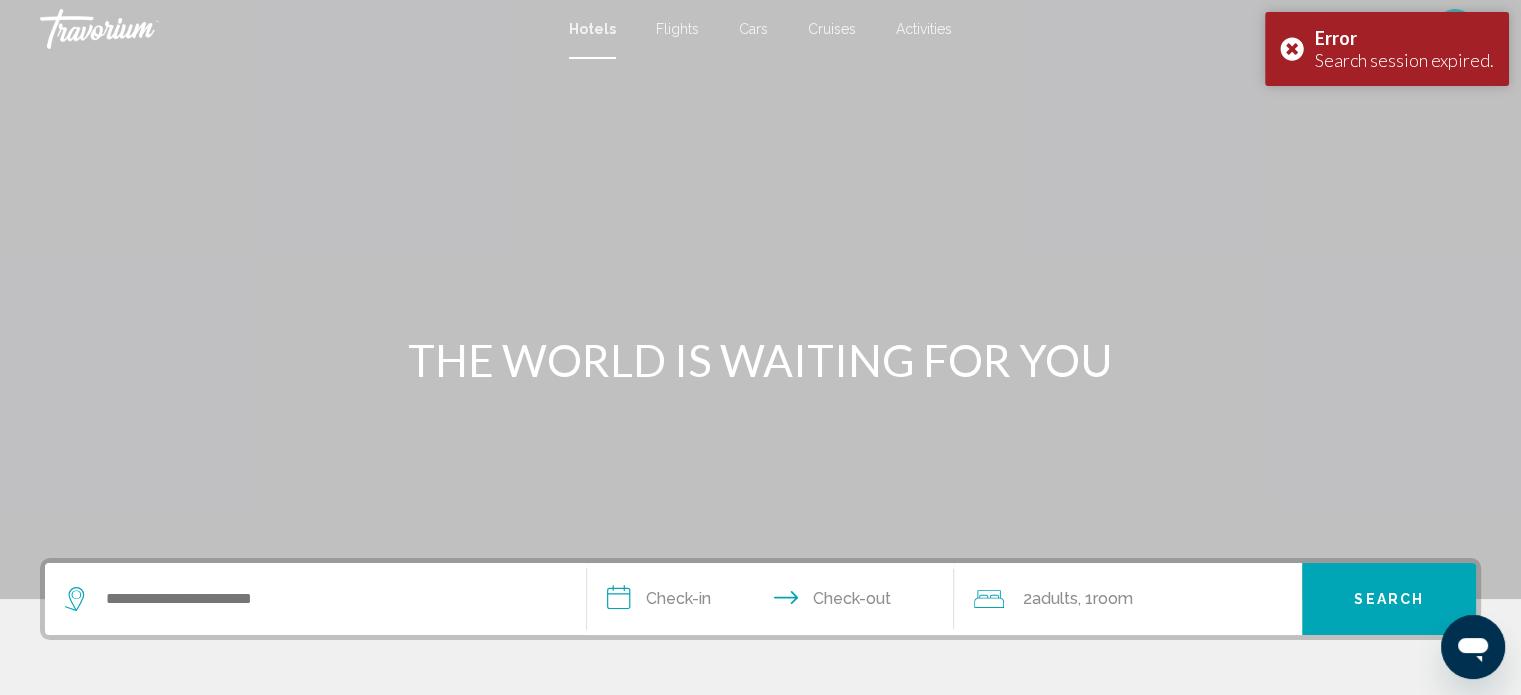 scroll, scrollTop: 0, scrollLeft: 0, axis: both 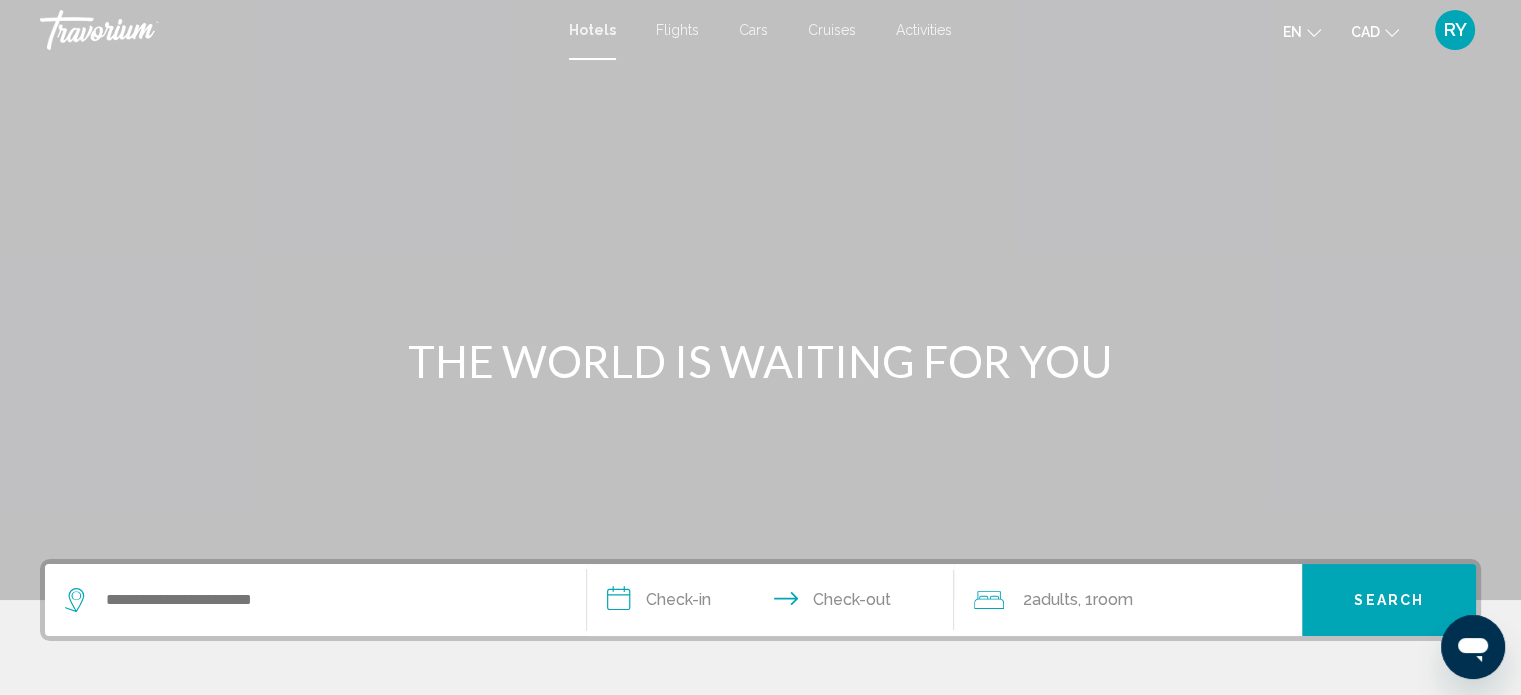 click on "Flights" at bounding box center (677, 30) 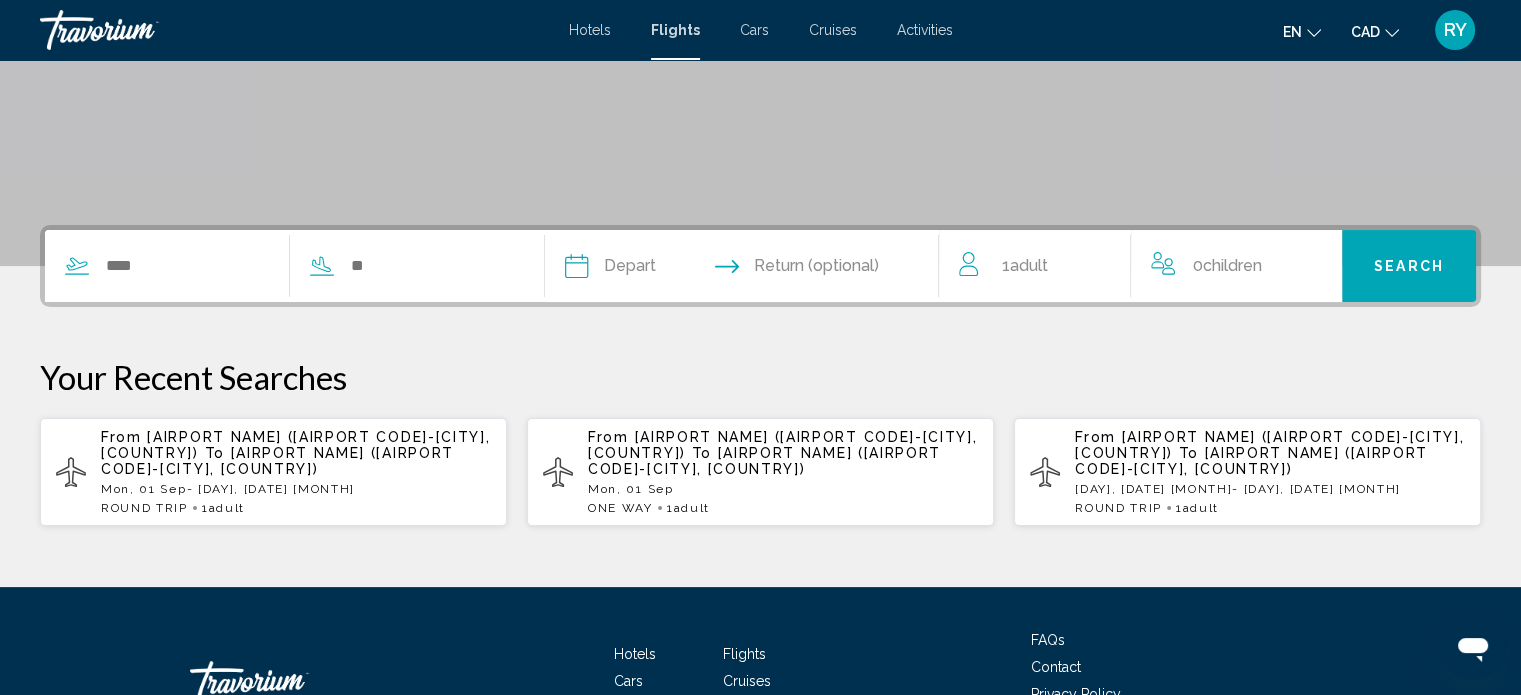 scroll, scrollTop: 300, scrollLeft: 0, axis: vertical 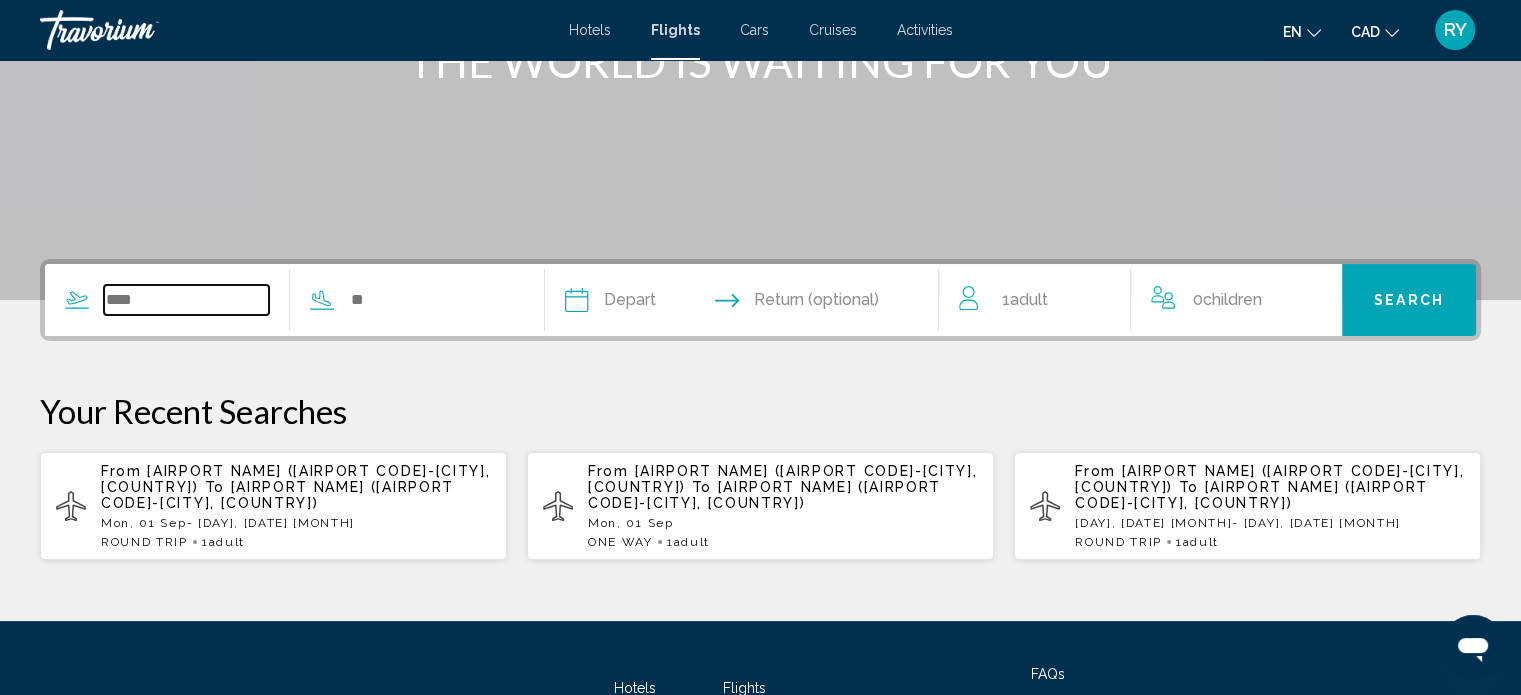 click at bounding box center [186, 300] 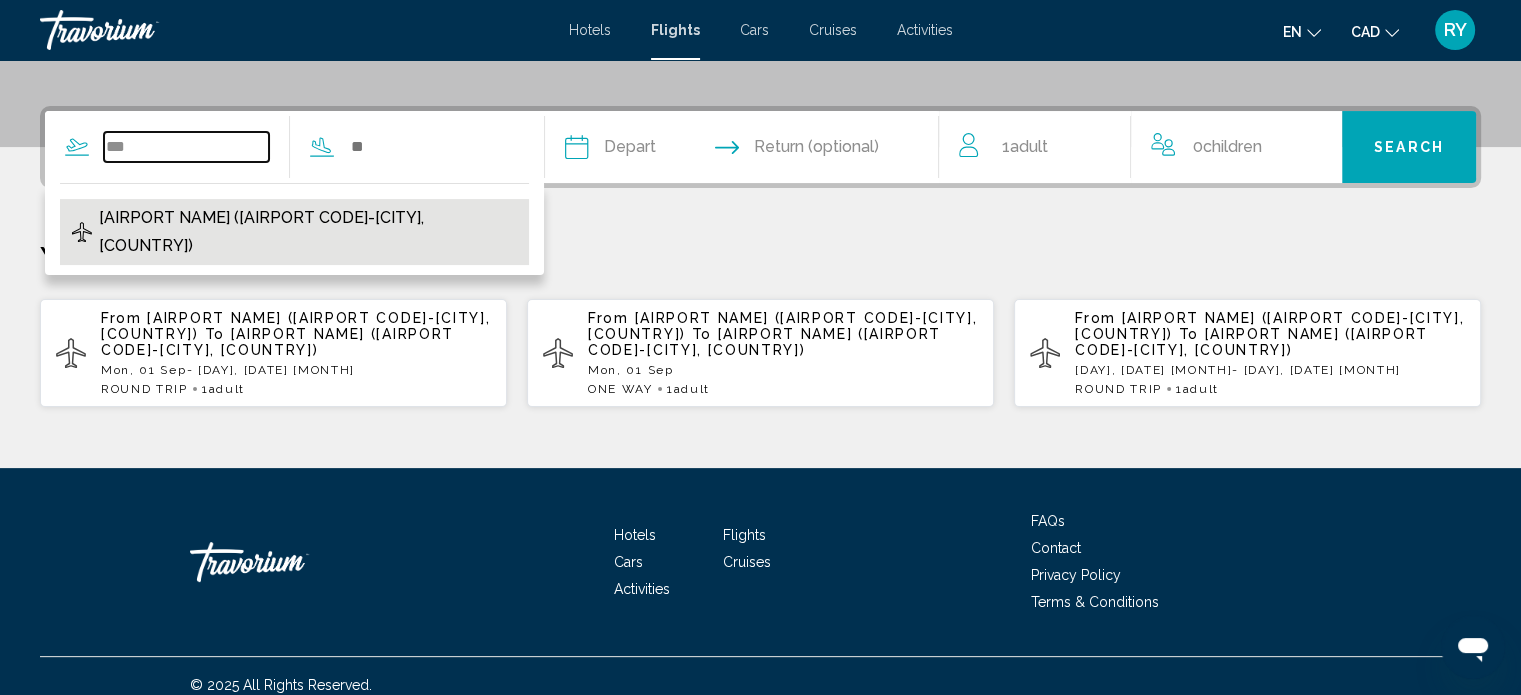 type on "***" 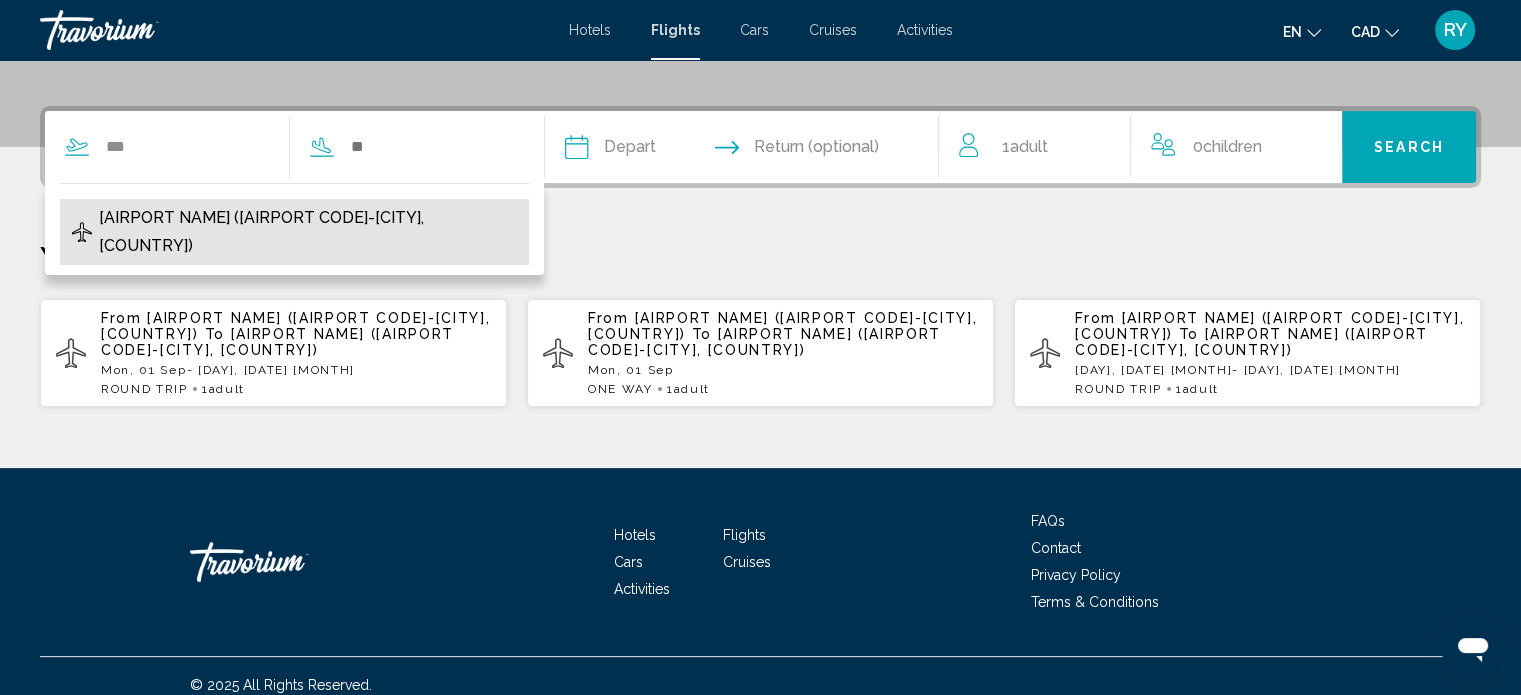 click on "[AIRPORT NAME] ([AIRPORT CODE]-[CITY], [COUNTRY])" at bounding box center (309, 232) 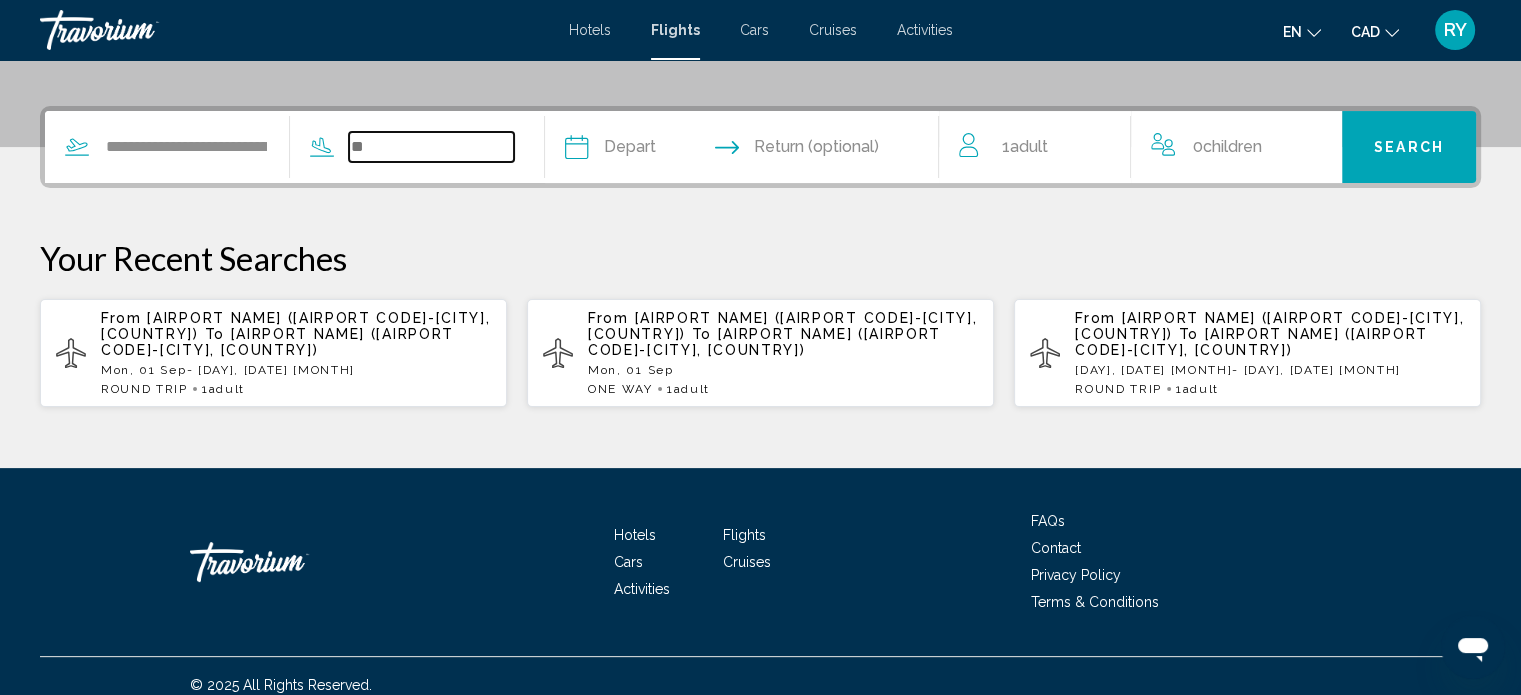click at bounding box center (431, 147) 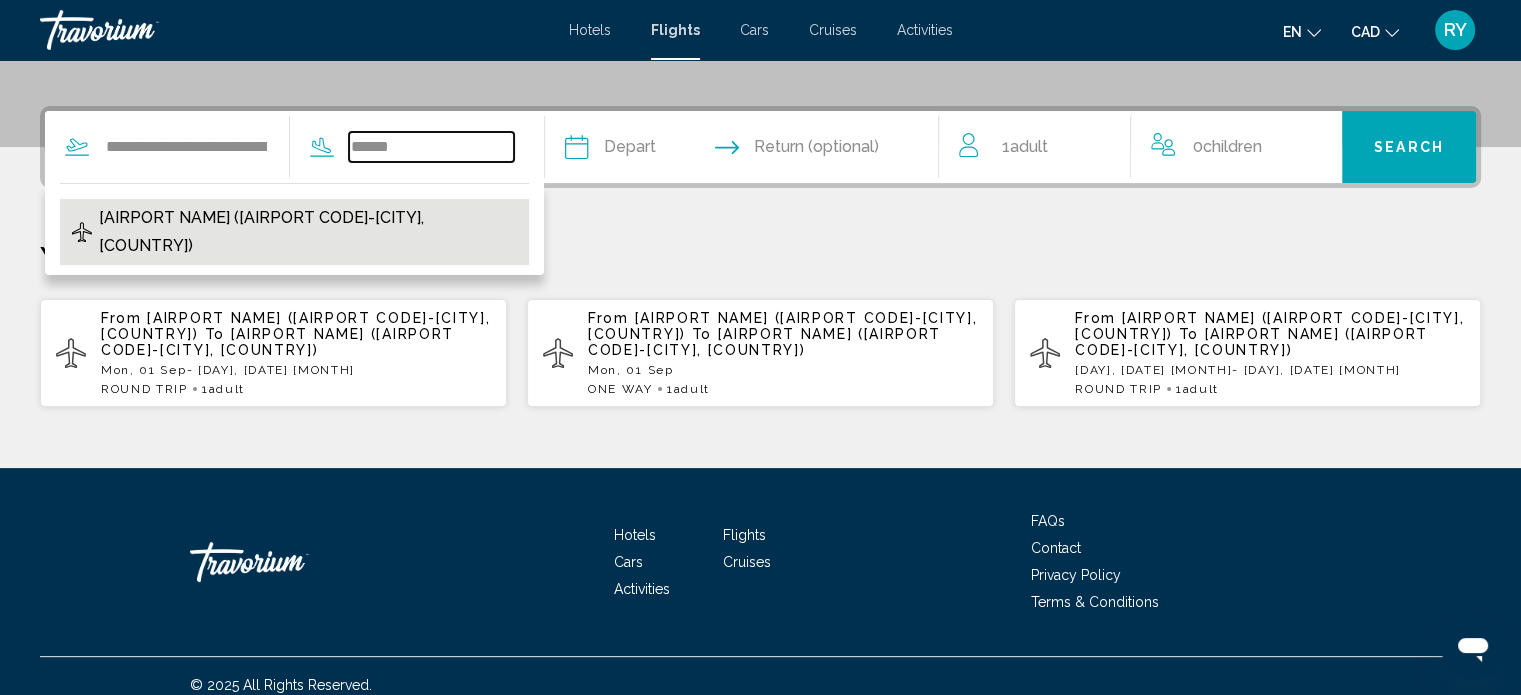 type on "******" 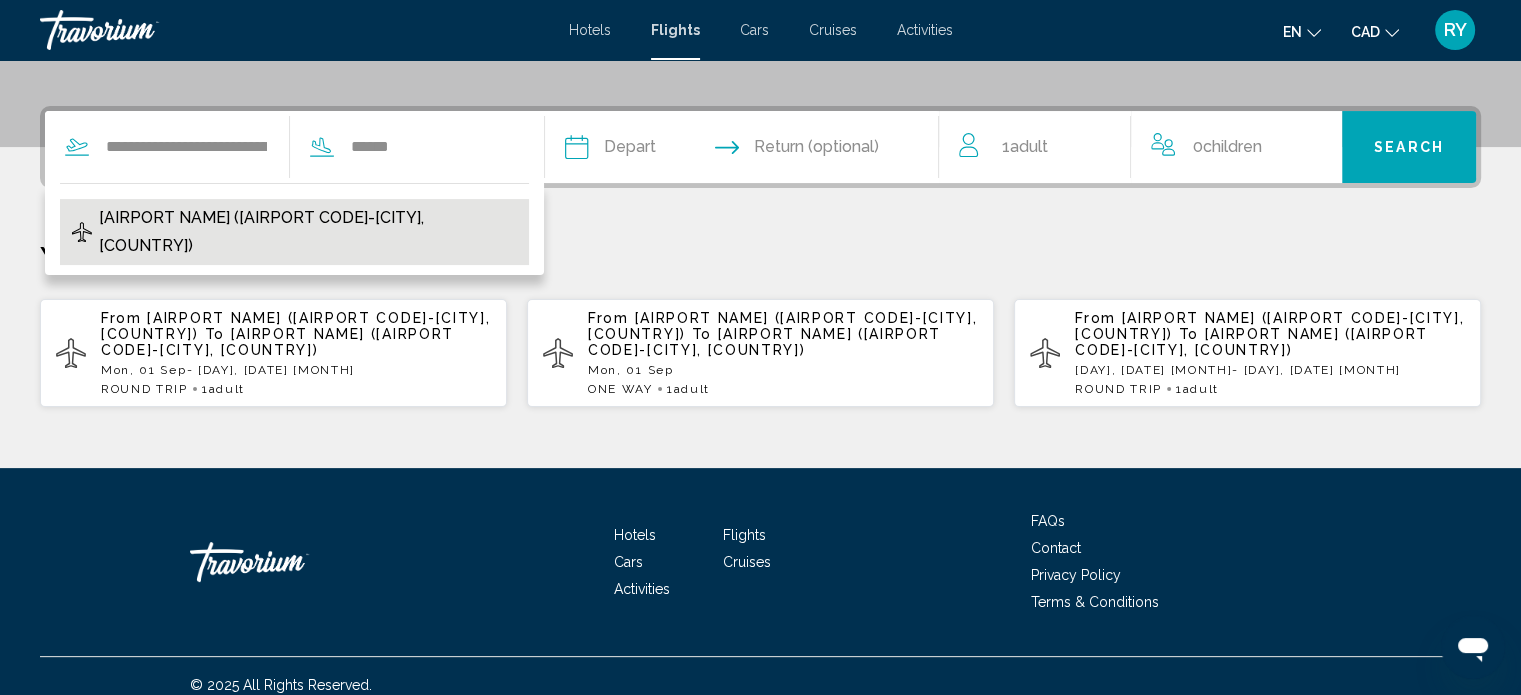 click on "[AIRPORT NAME] ([AIRPORT CODE]-[CITY], [COUNTRY])" at bounding box center (309, 232) 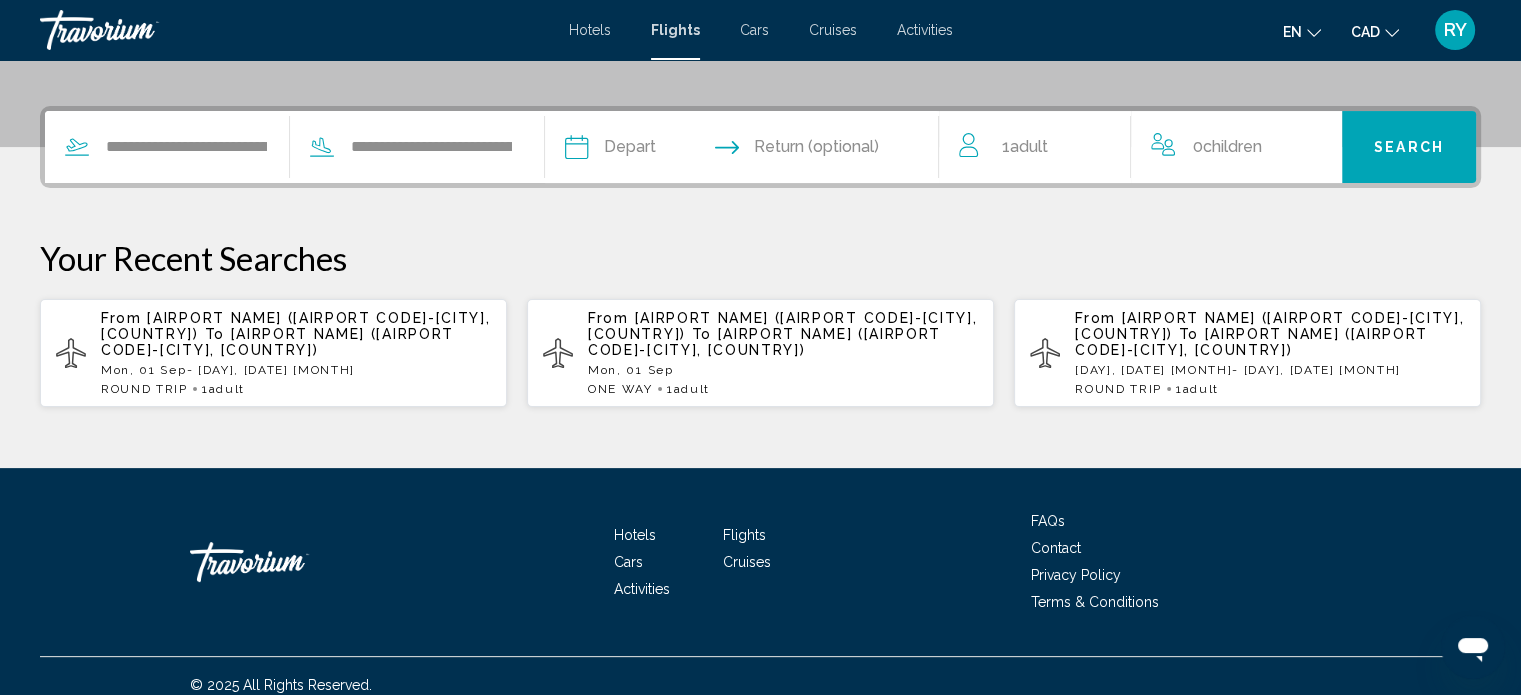 click at bounding box center [657, 150] 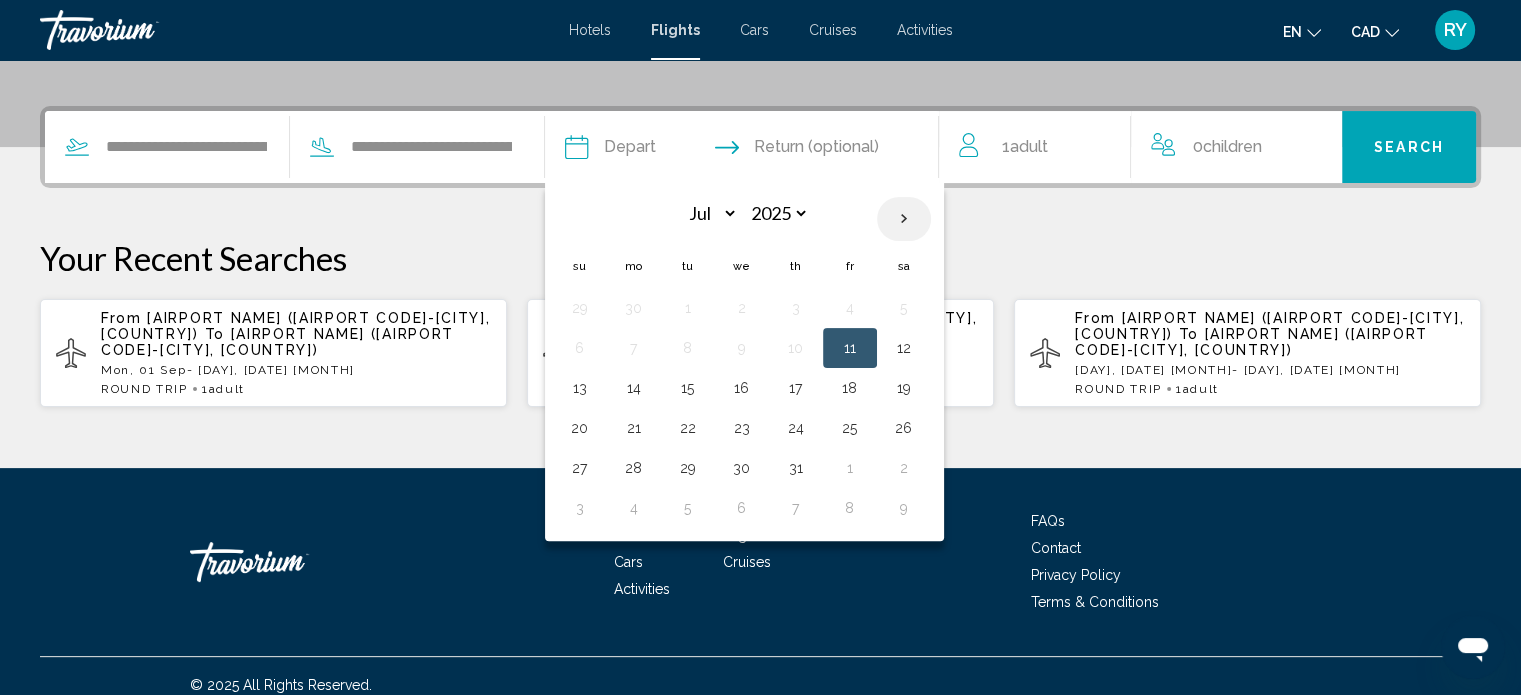 click at bounding box center (904, 219) 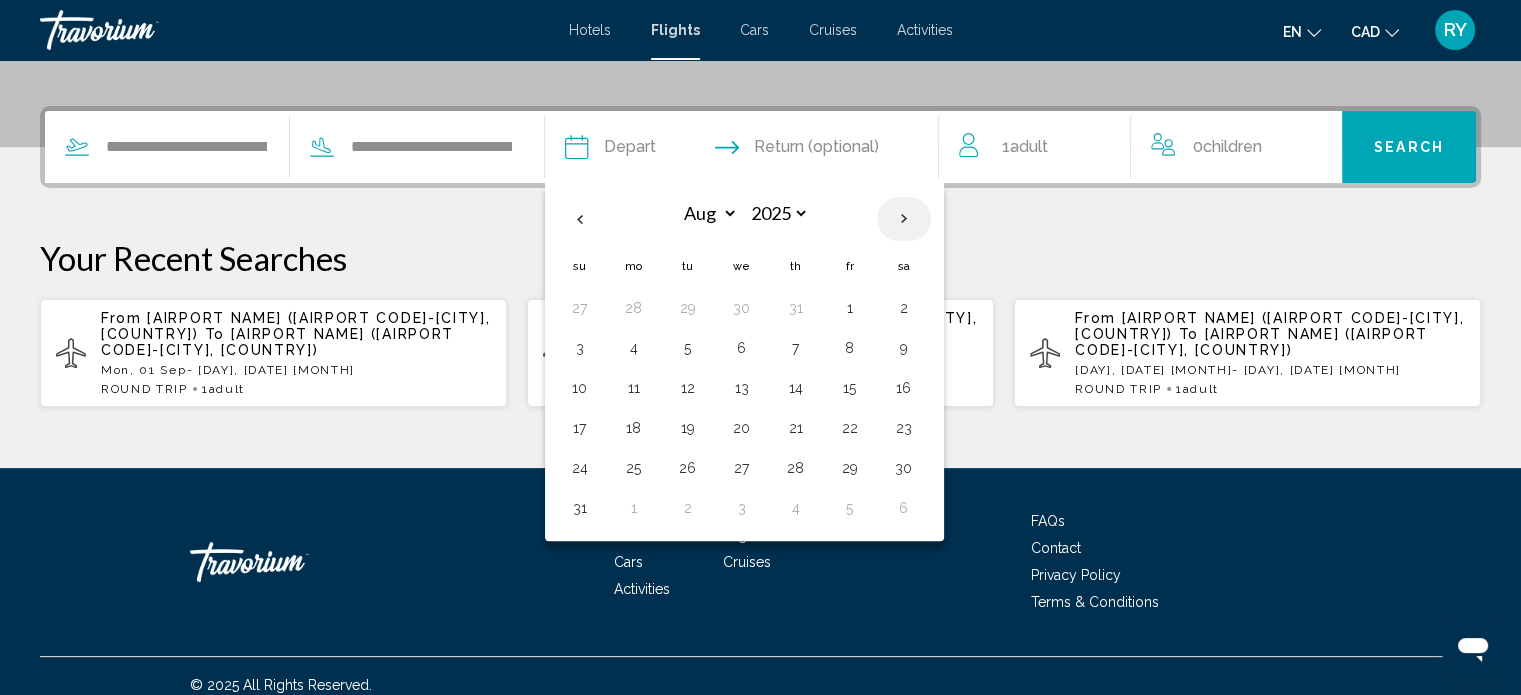 click at bounding box center (904, 219) 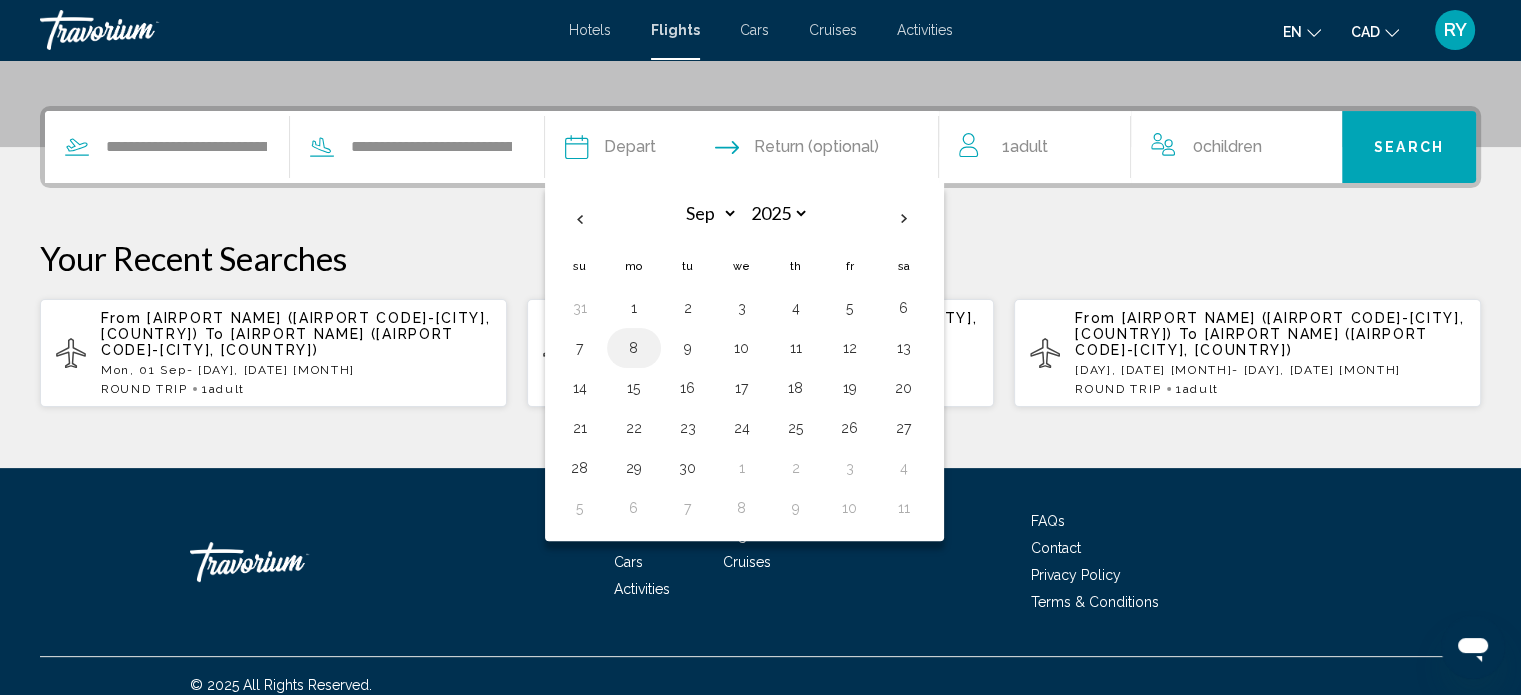 click on "8" at bounding box center [634, 348] 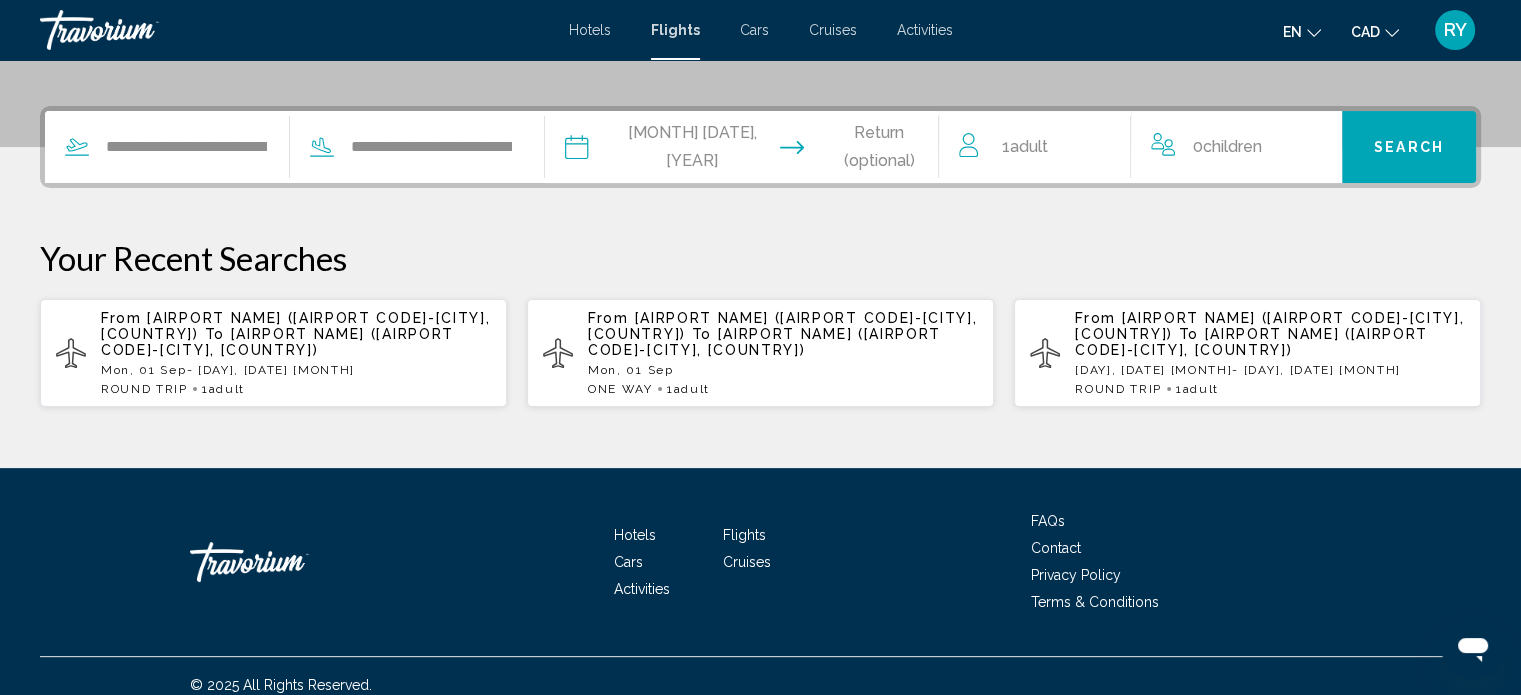 click at bounding box center (849, 150) 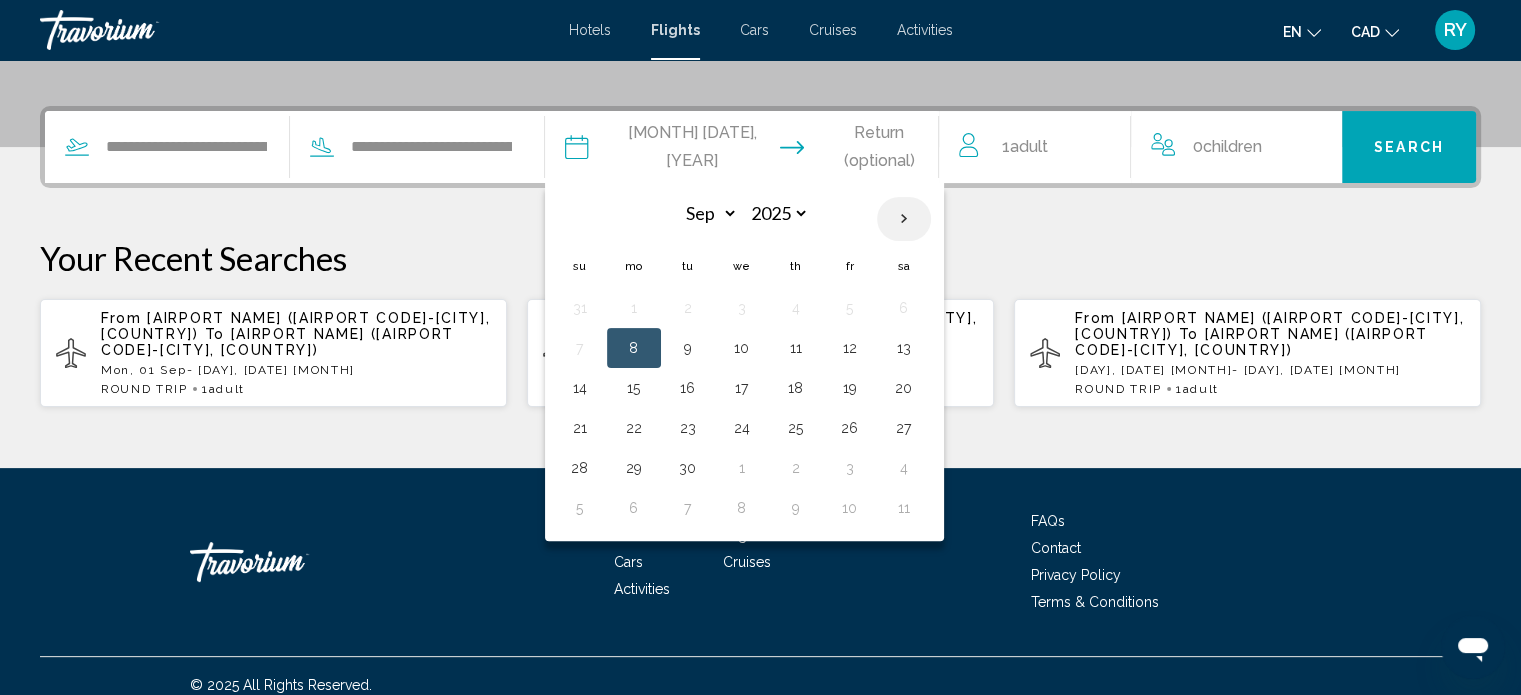 click at bounding box center (904, 219) 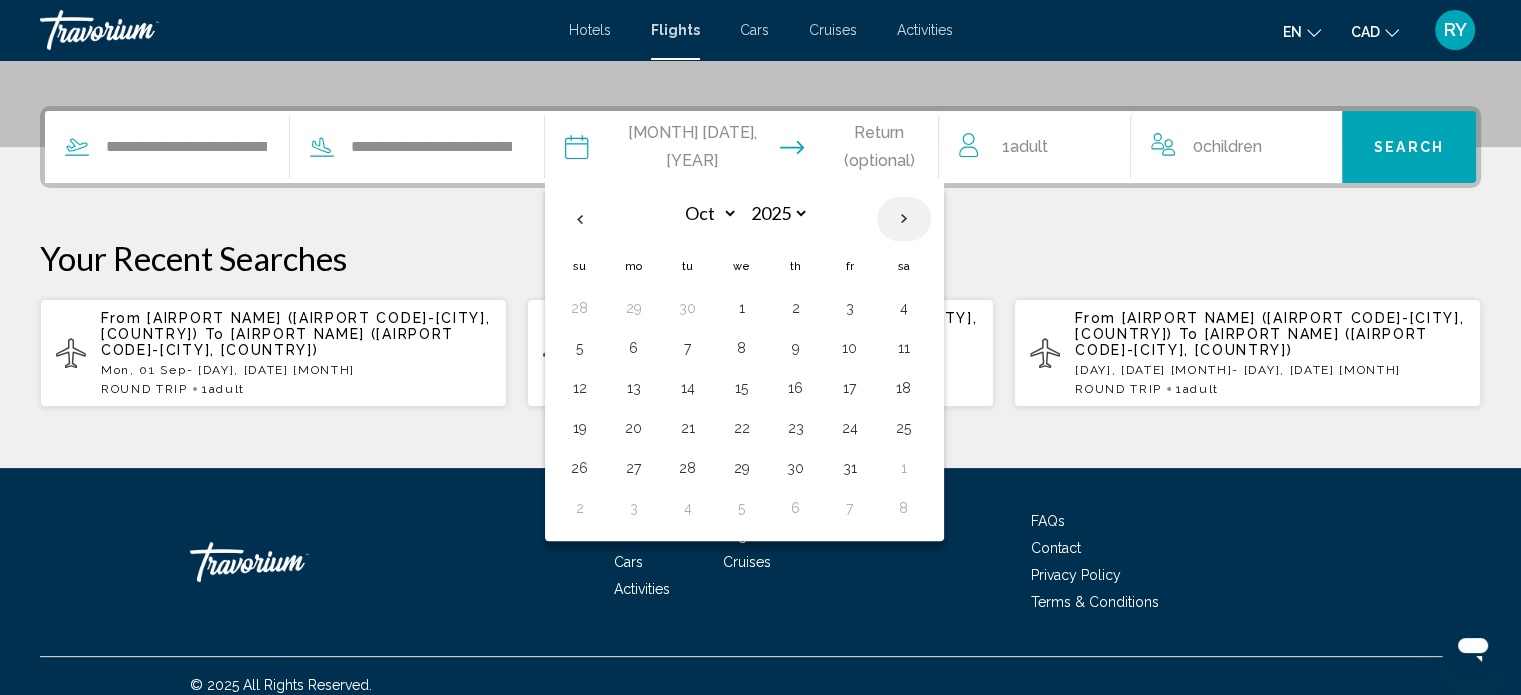 click at bounding box center (904, 219) 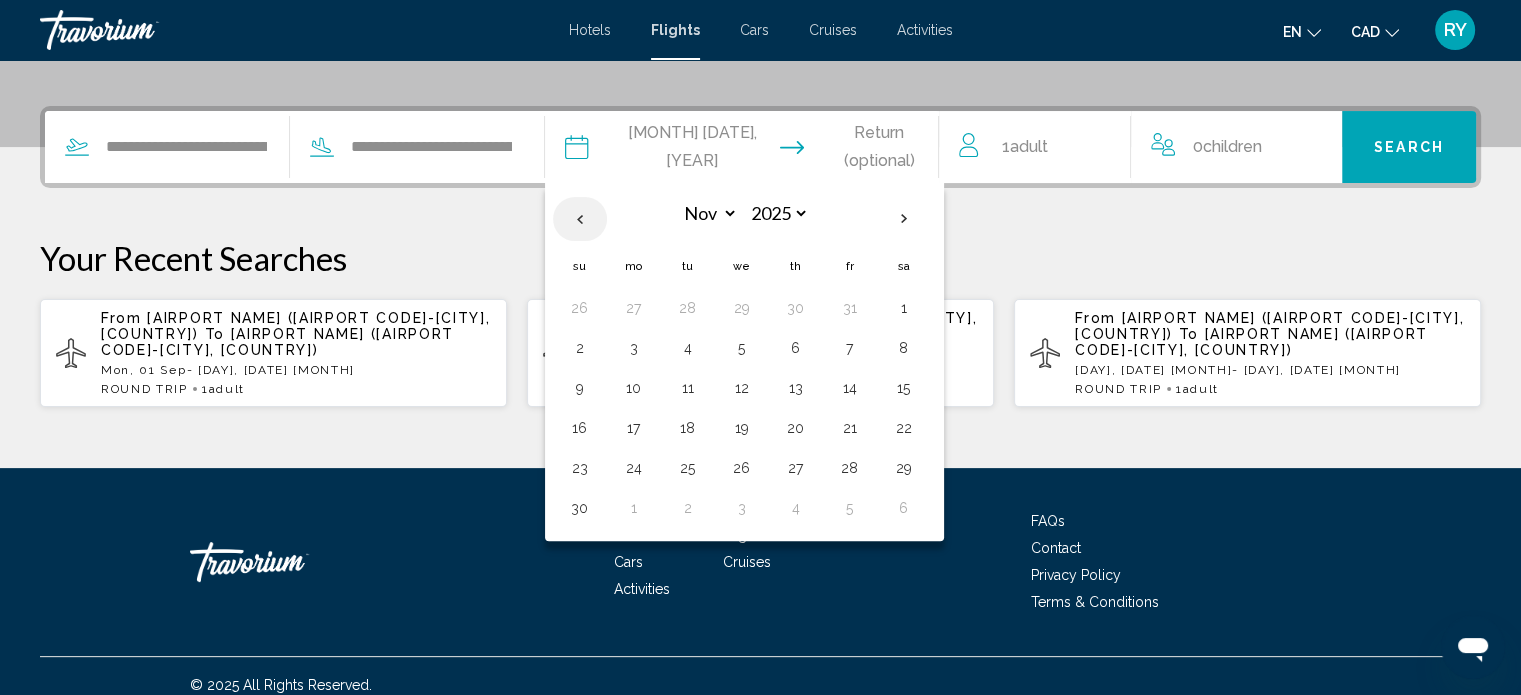 click at bounding box center [580, 219] 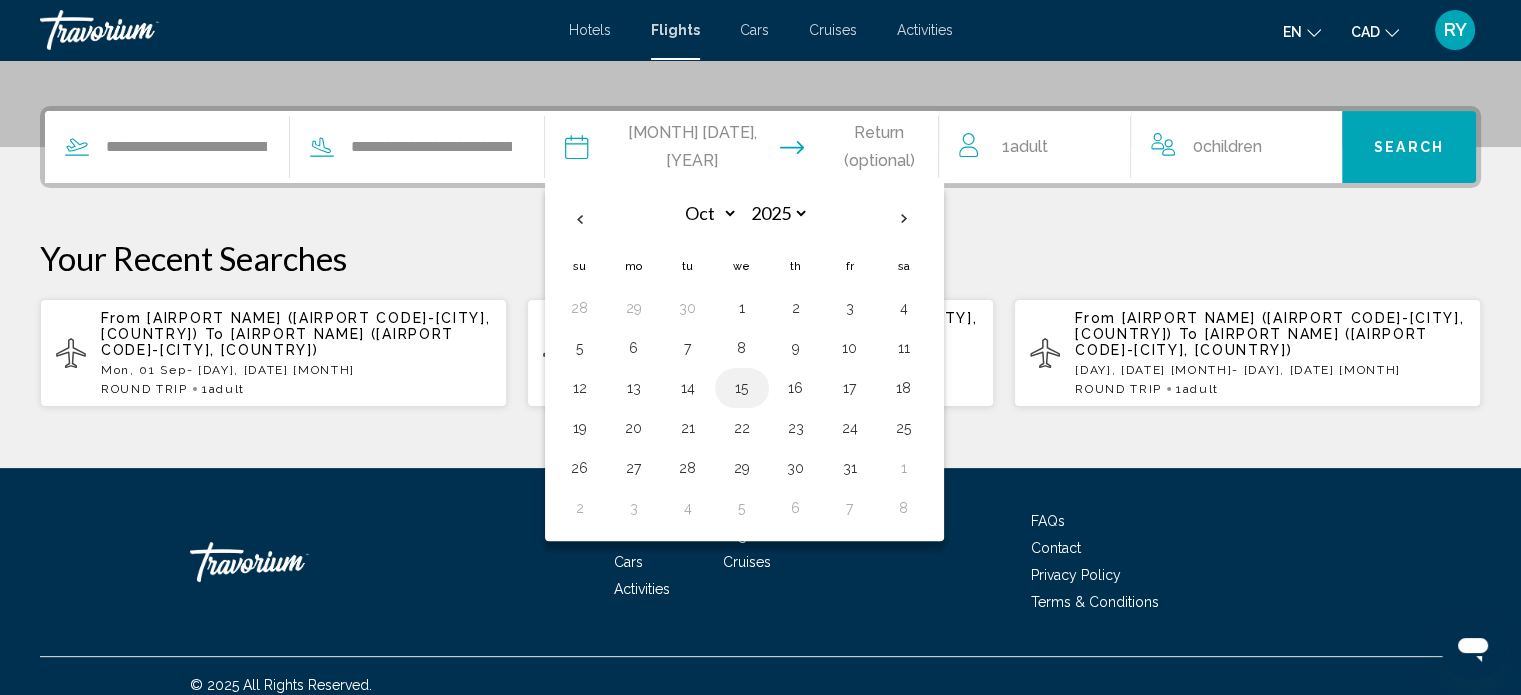 click on "15" at bounding box center (742, 388) 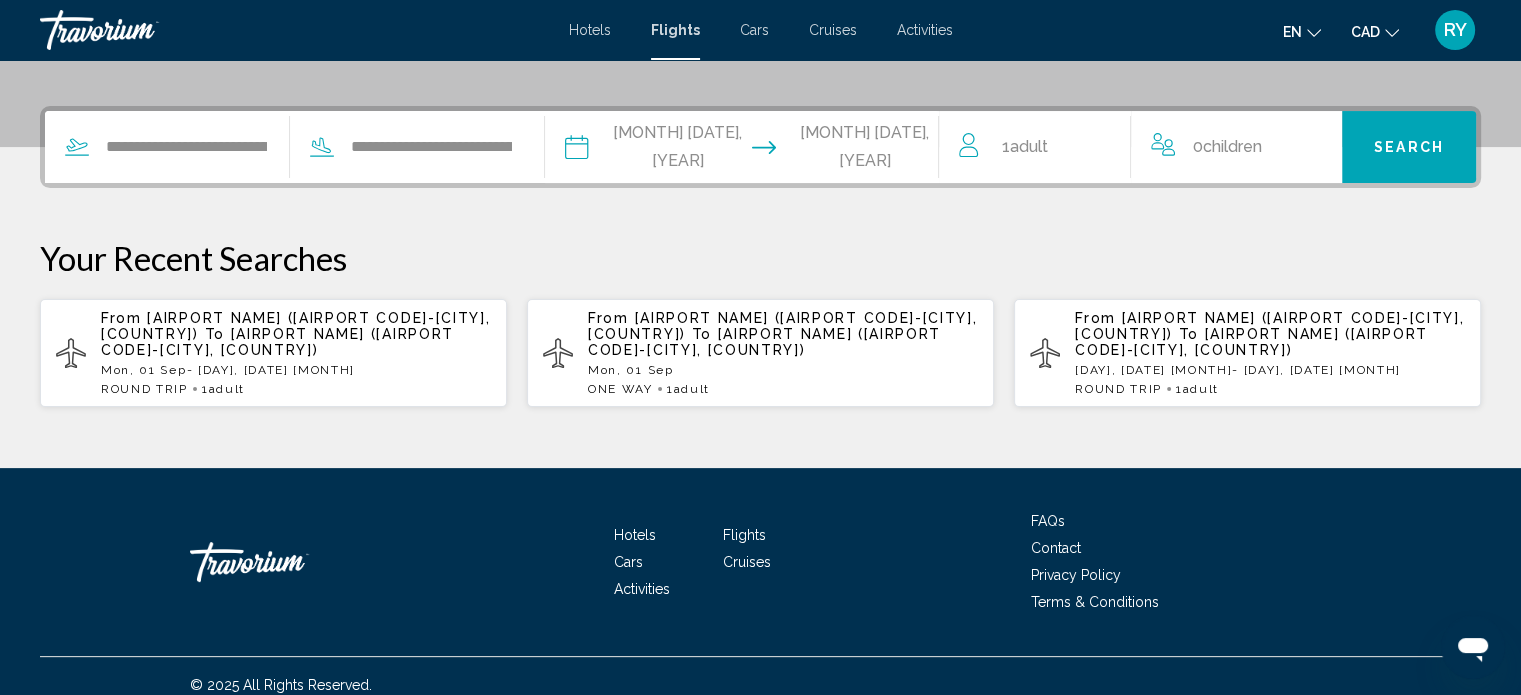 click on "1  Adult Adults" at bounding box center [1044, 147] 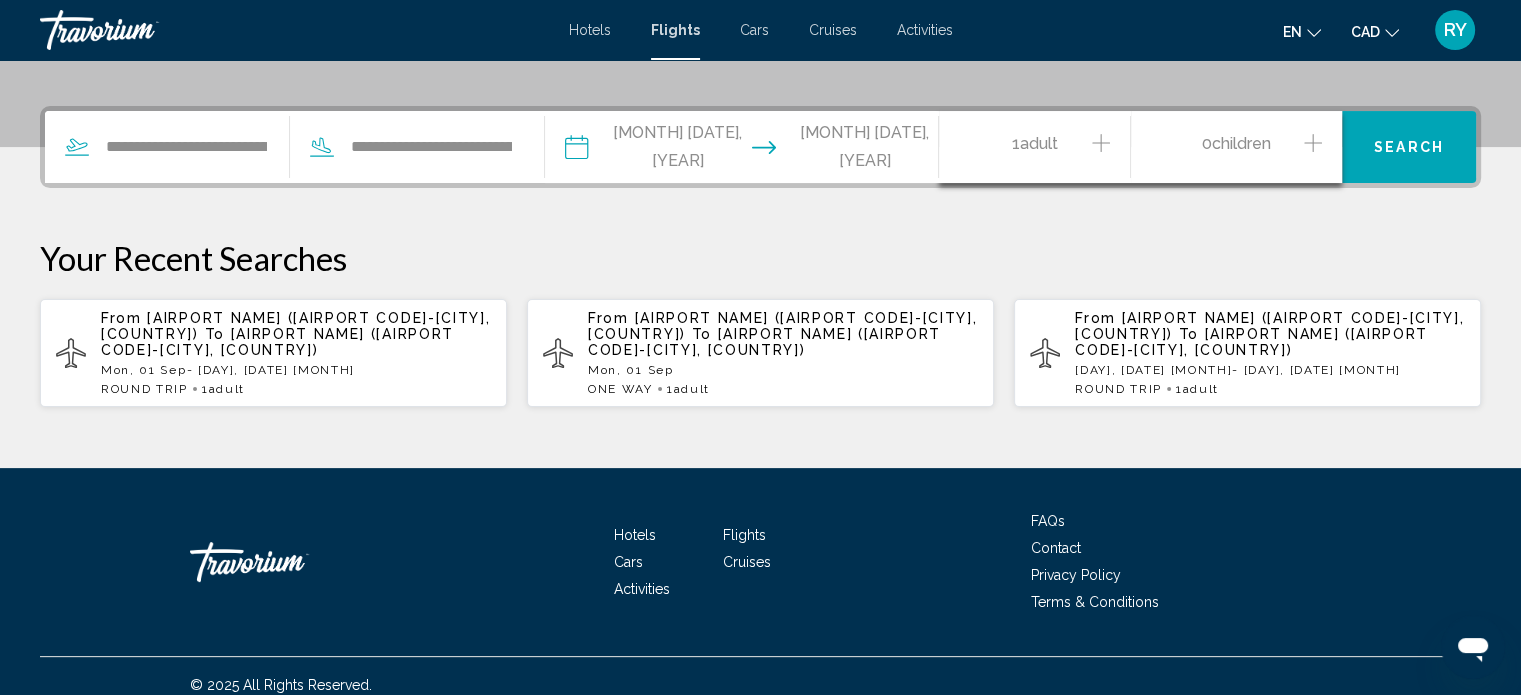 click at bounding box center [1101, 143] 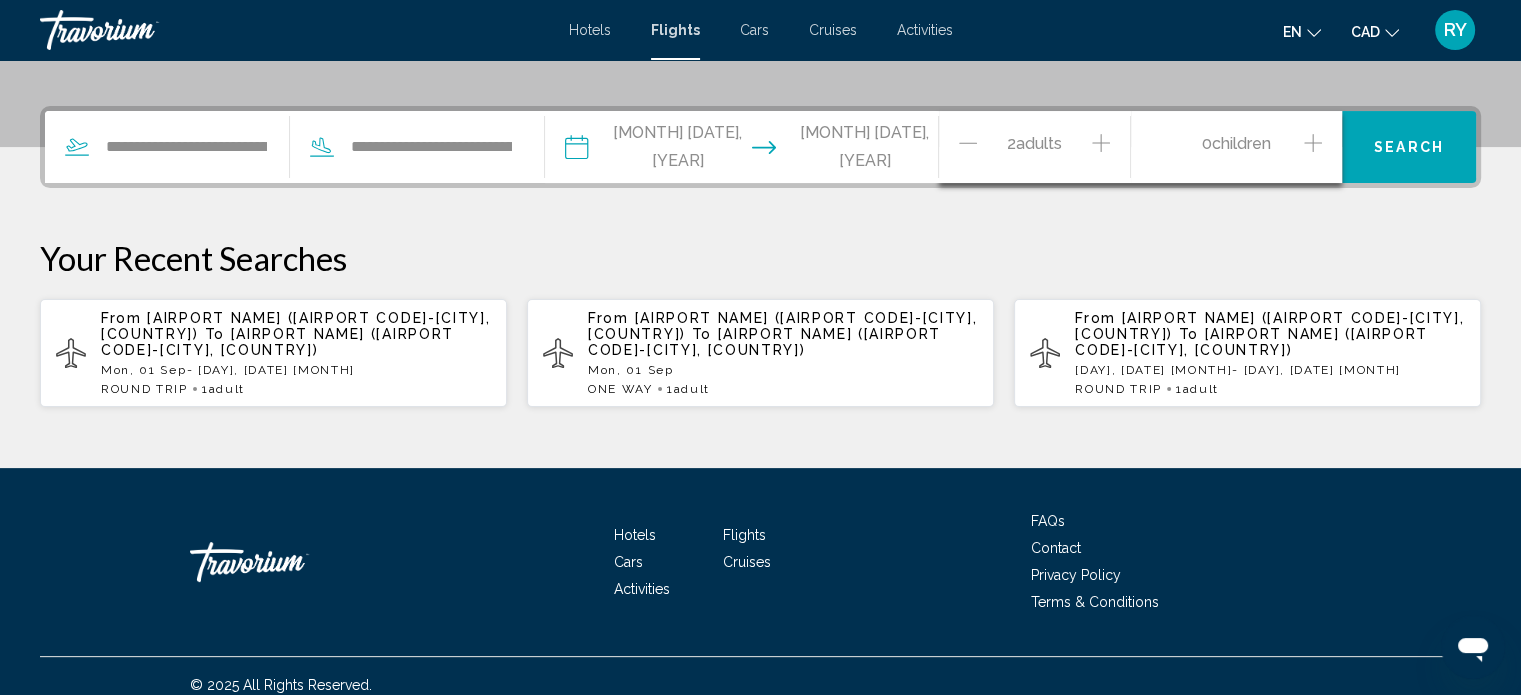 click at bounding box center (1313, 143) 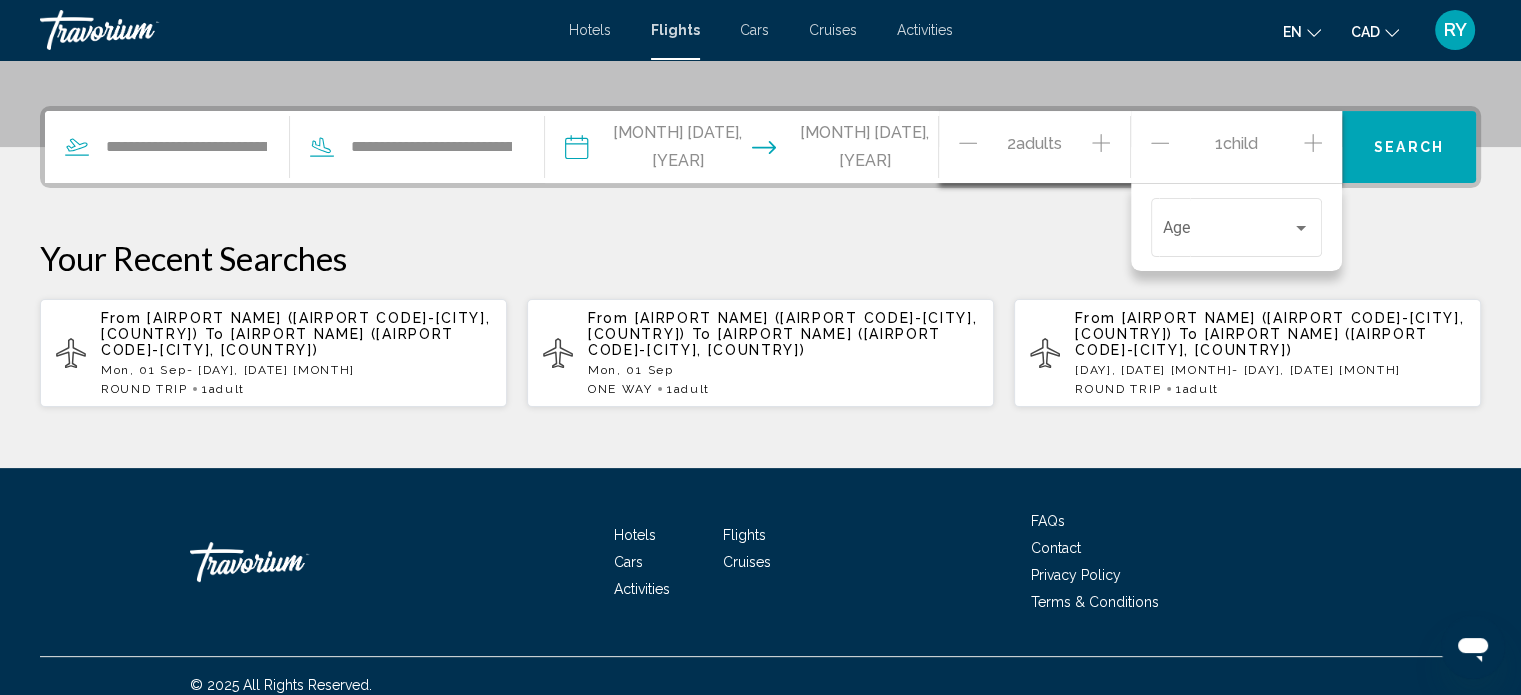 click at bounding box center [1313, 143] 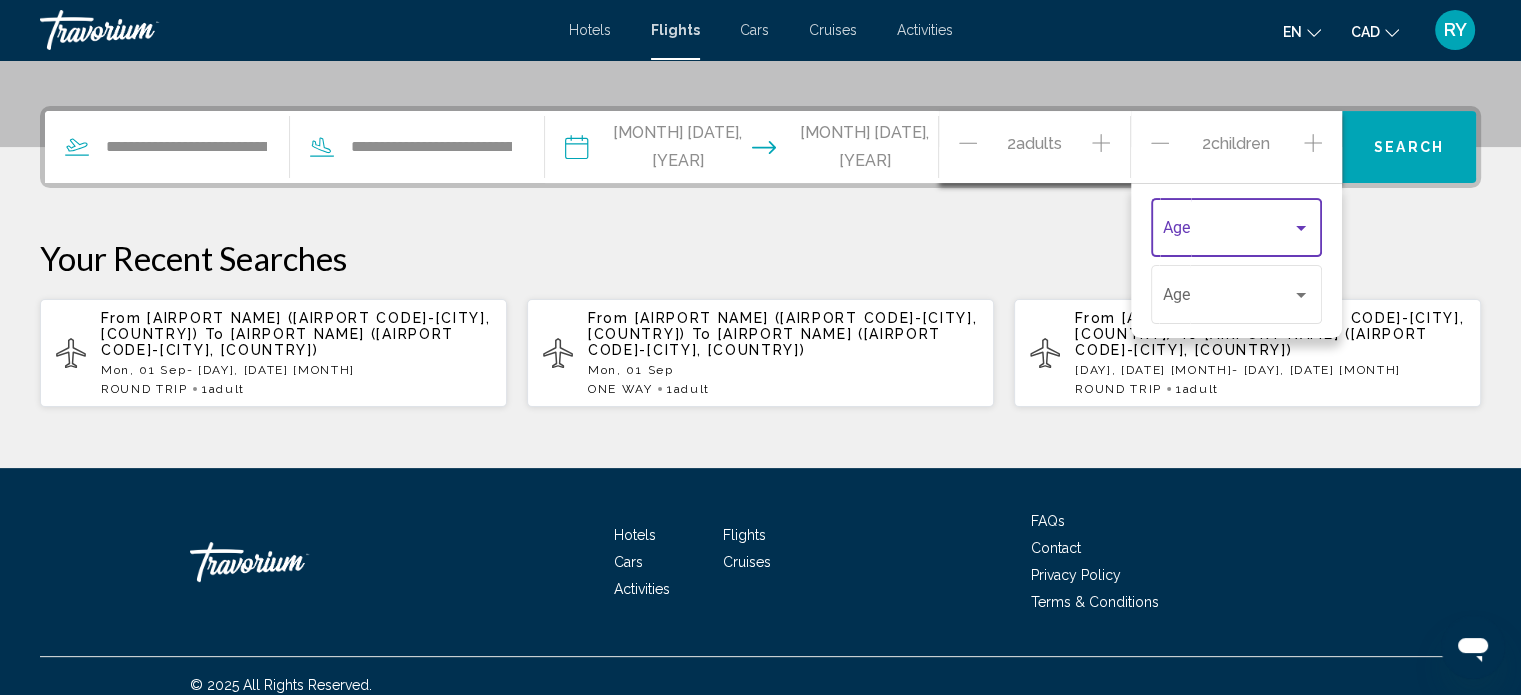 click at bounding box center [1301, 228] 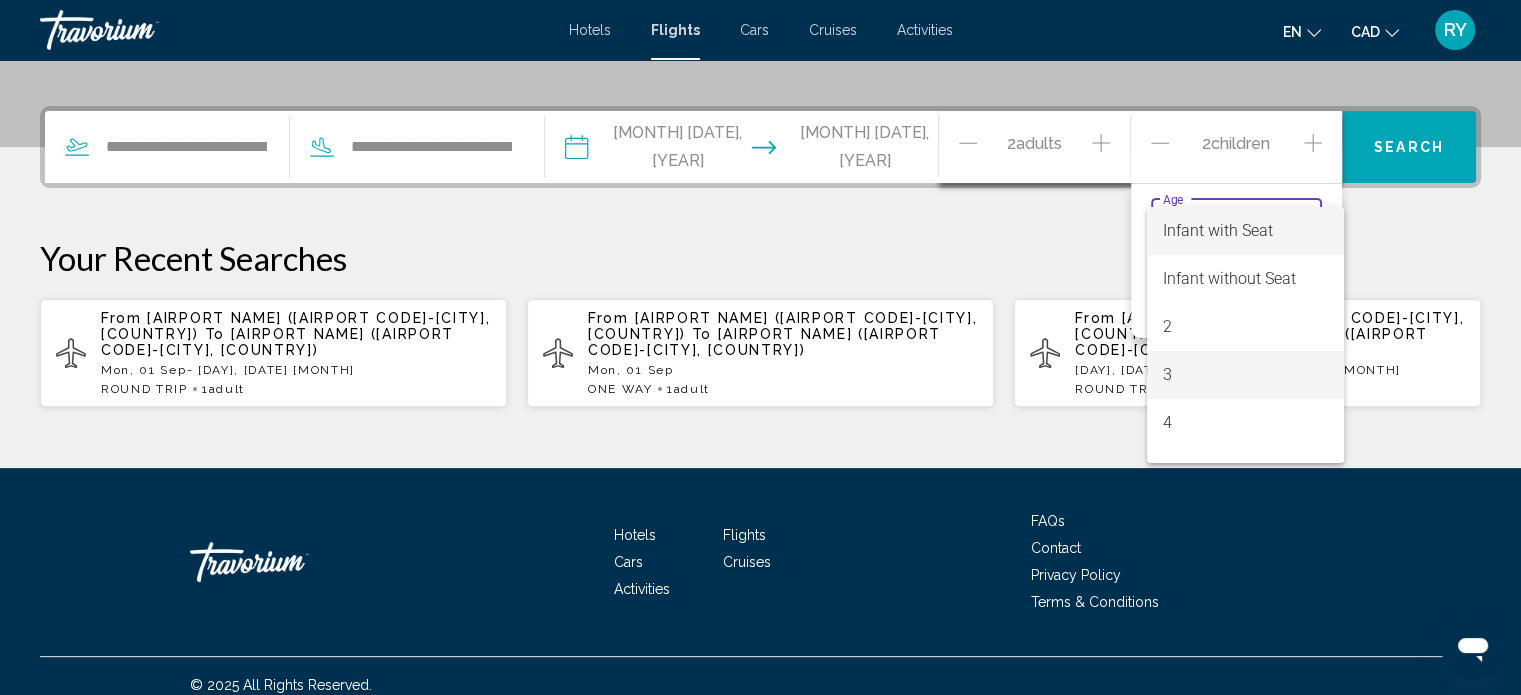 scroll, scrollTop: 100, scrollLeft: 0, axis: vertical 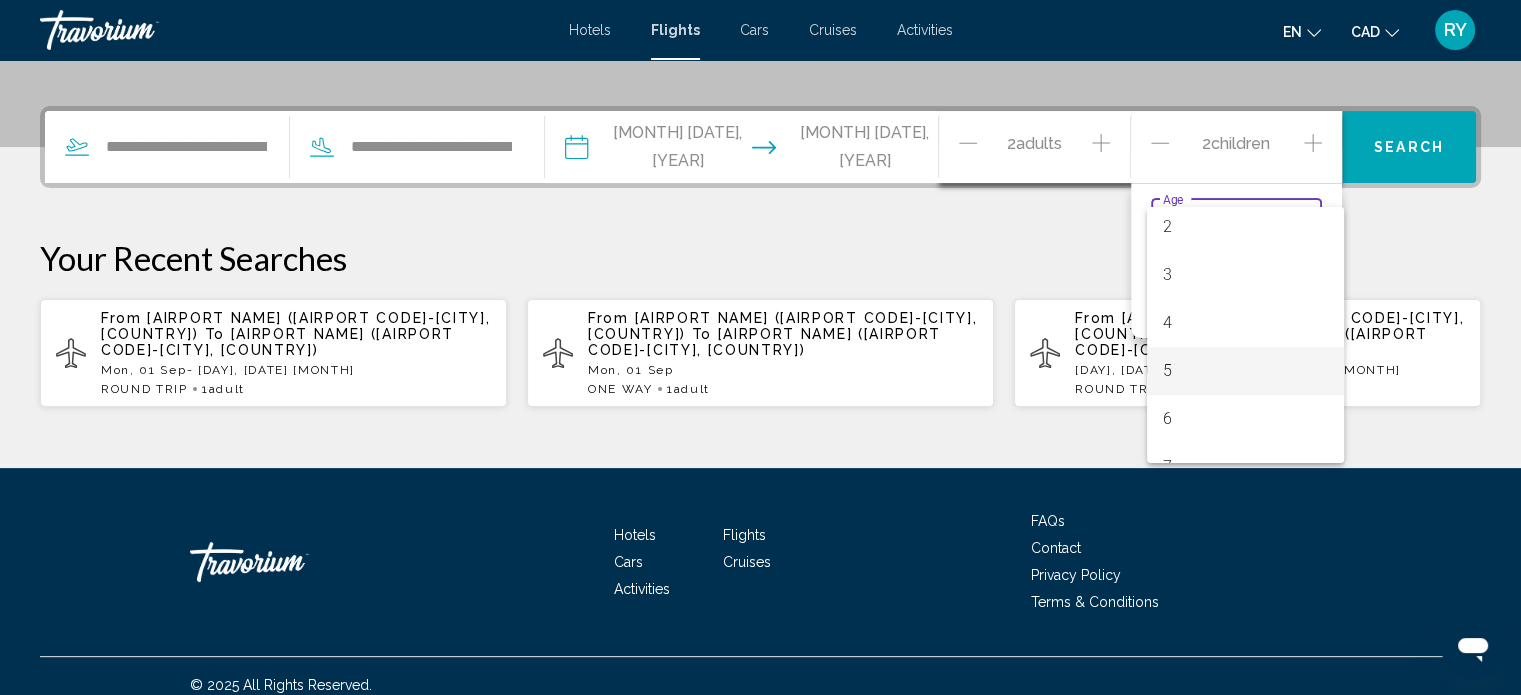 click on "5" at bounding box center [1245, 371] 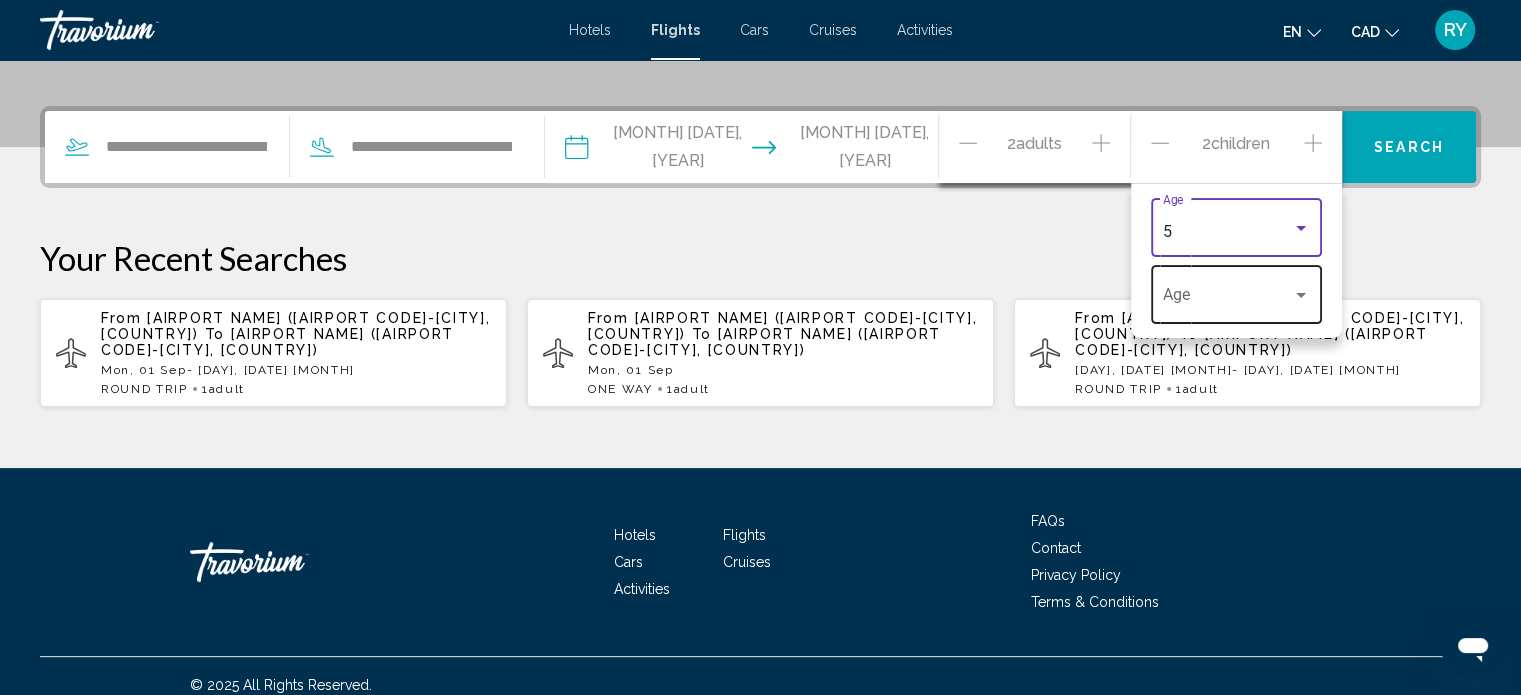 click at bounding box center [1227, 299] 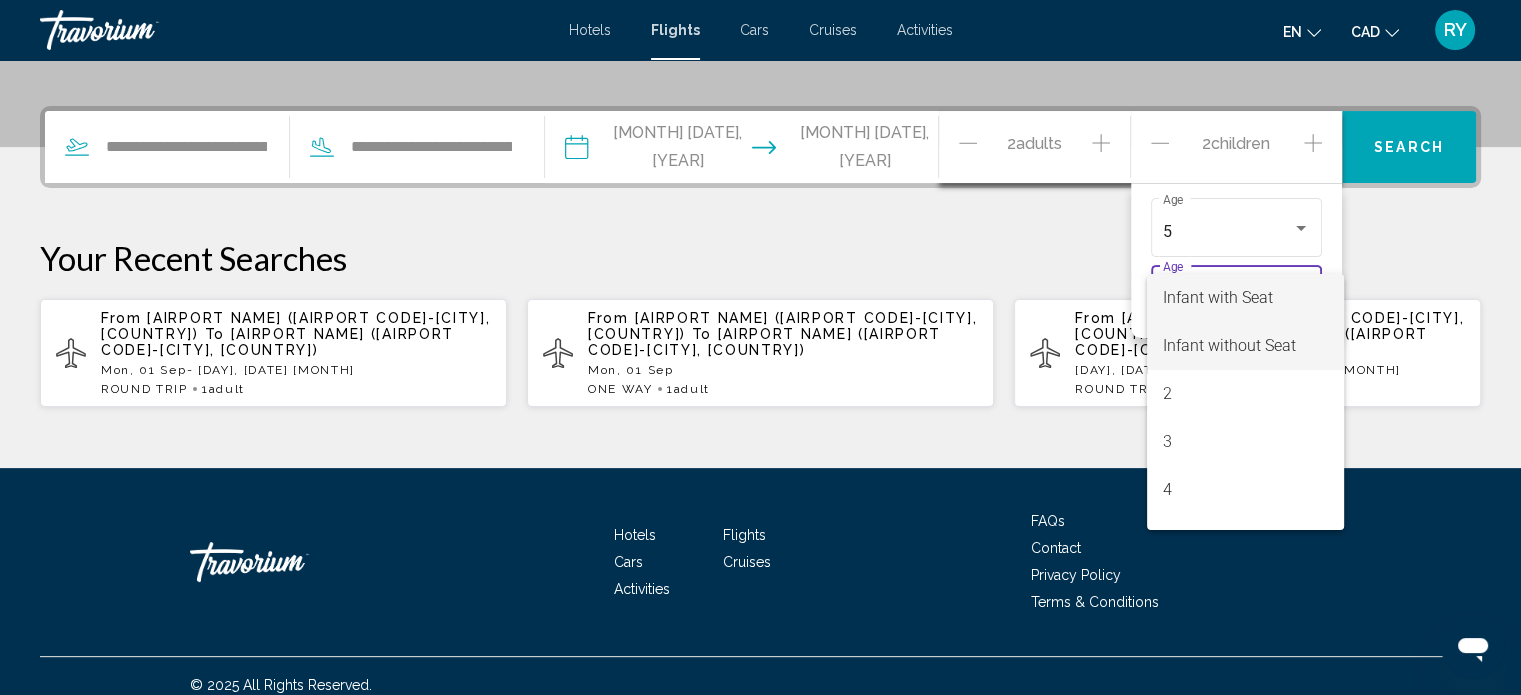 click on "Infant without Seat" at bounding box center [1229, 345] 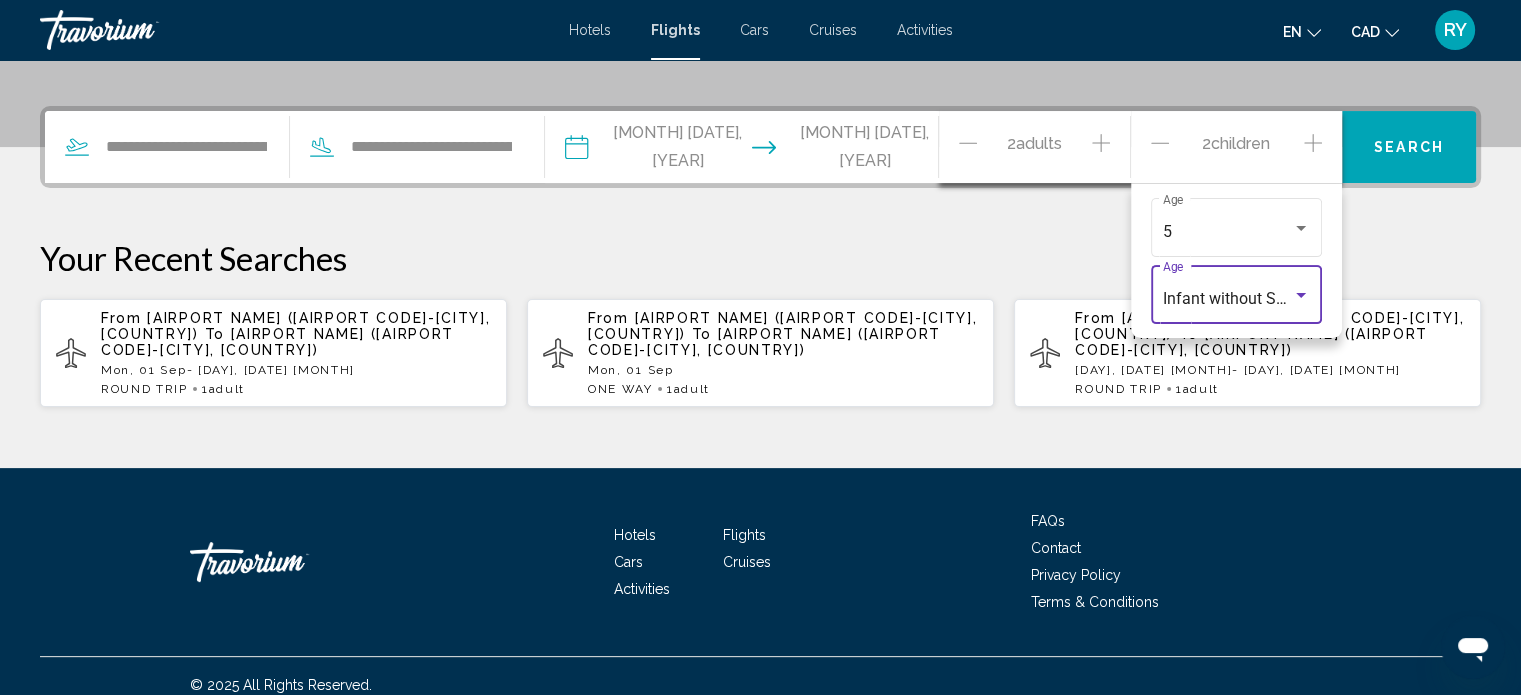 click on "Search" at bounding box center (1409, 148) 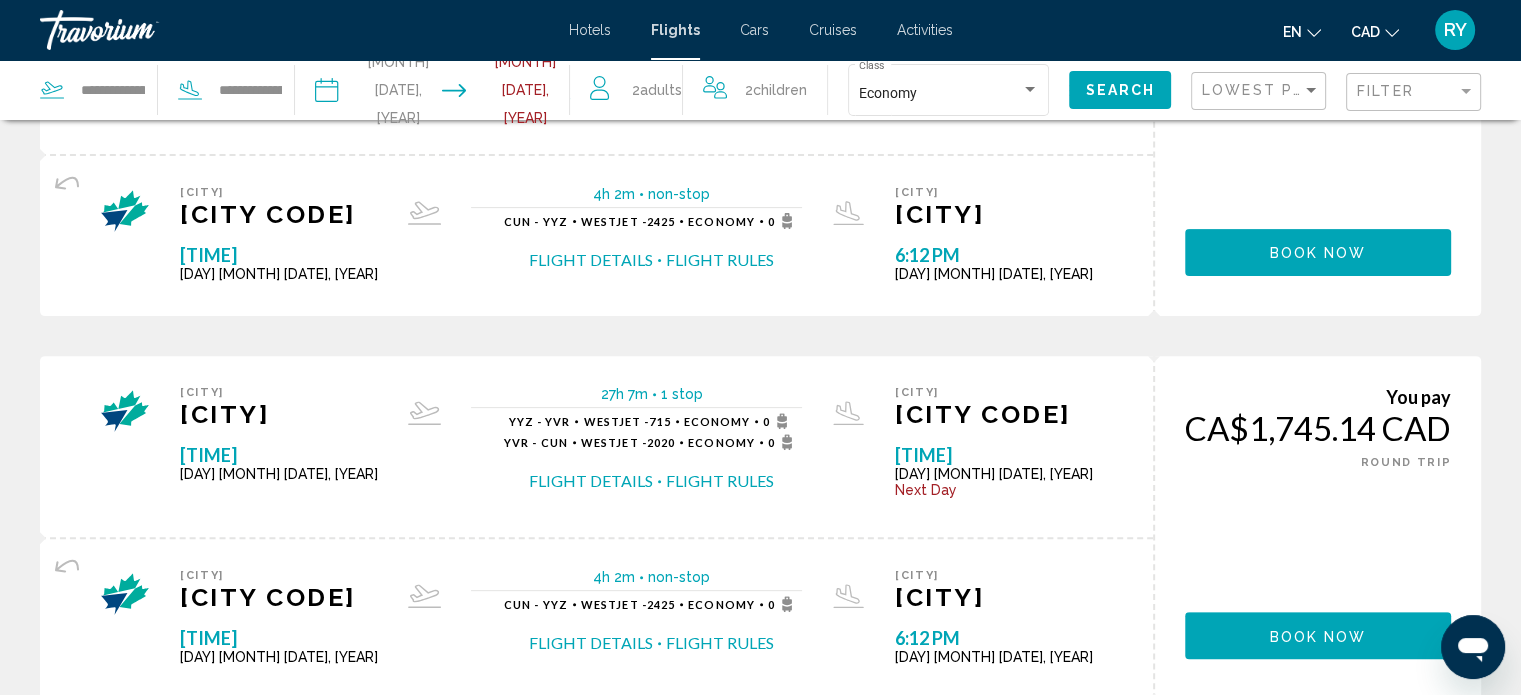 scroll, scrollTop: 0, scrollLeft: 0, axis: both 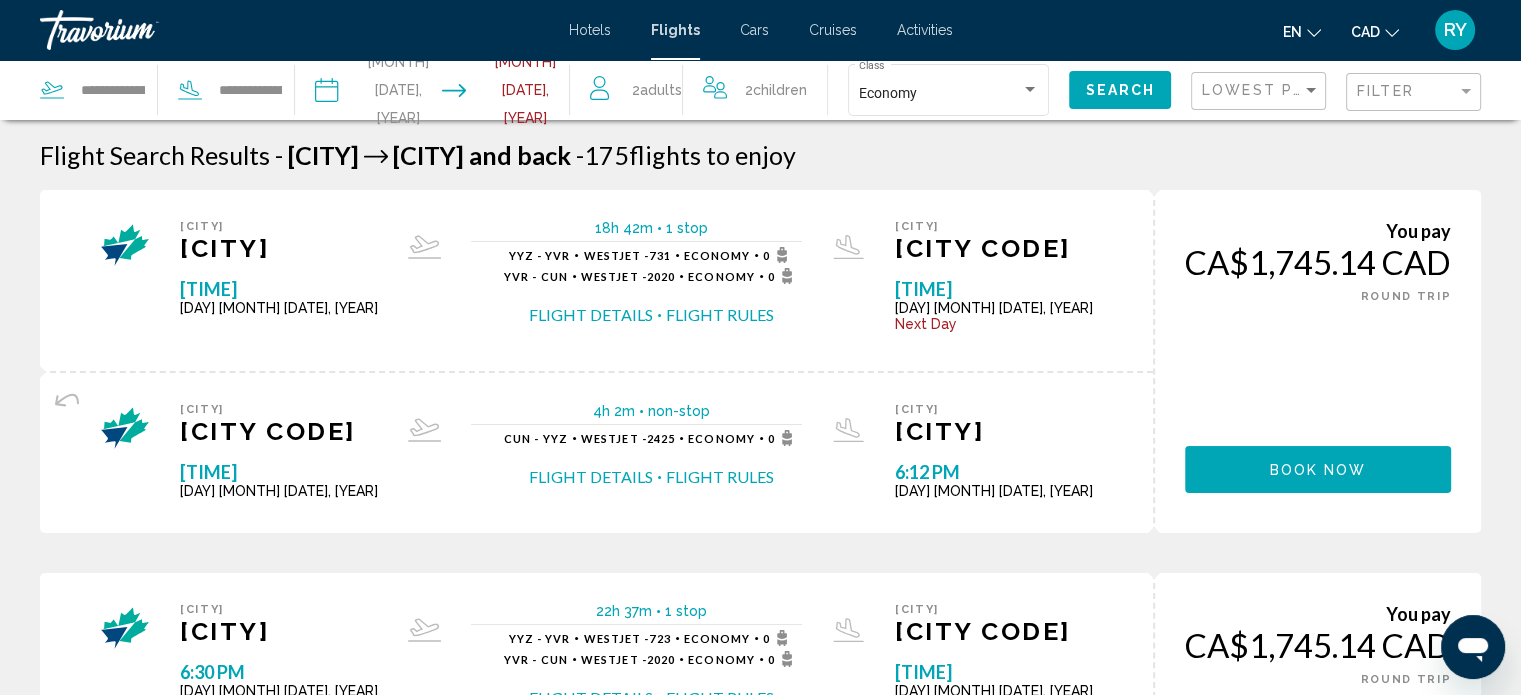 click on "You pay  CA$1,745.14 CAD  ONE WAY ROUND TRIP" at bounding box center [1318, 262] 